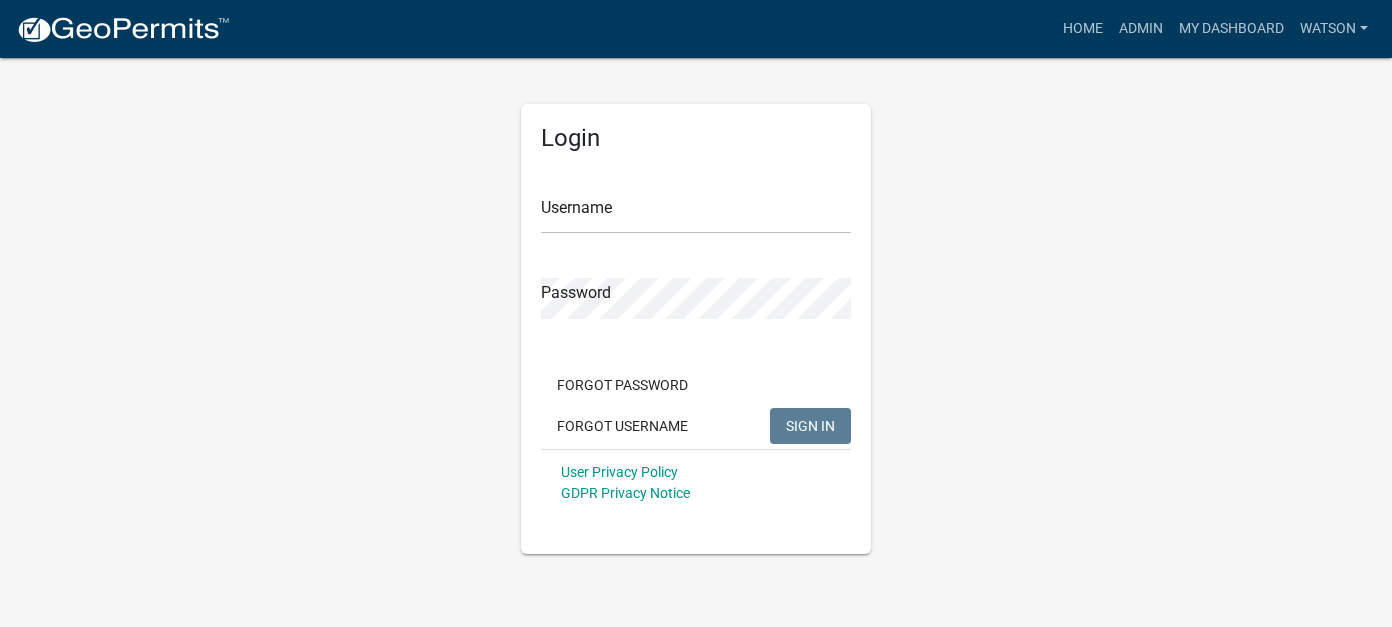 scroll, scrollTop: 0, scrollLeft: 0, axis: both 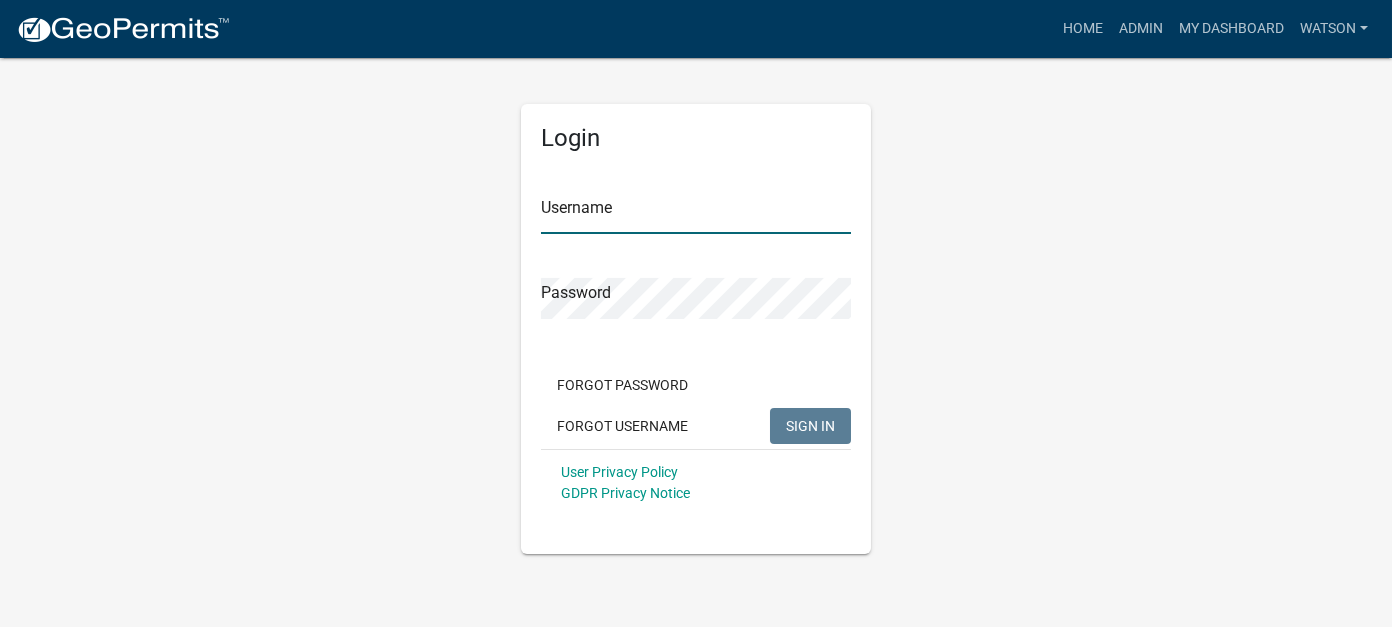 type on "Watson" 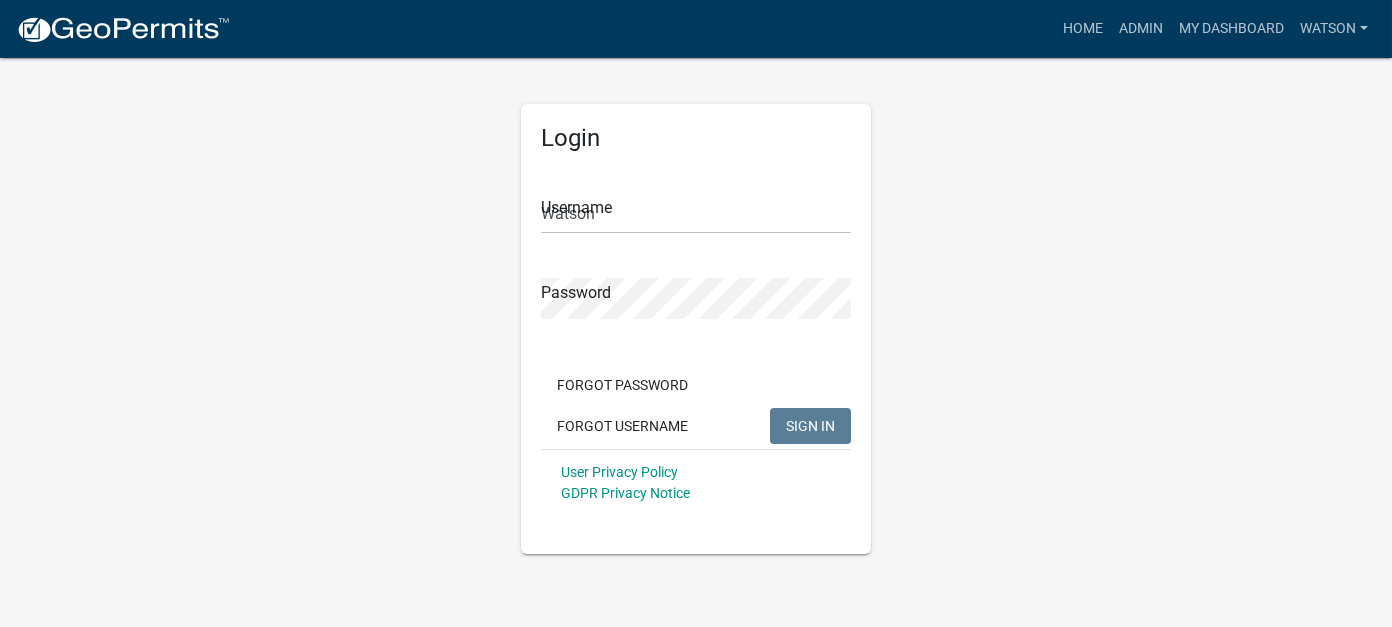 click on "SIGN IN" 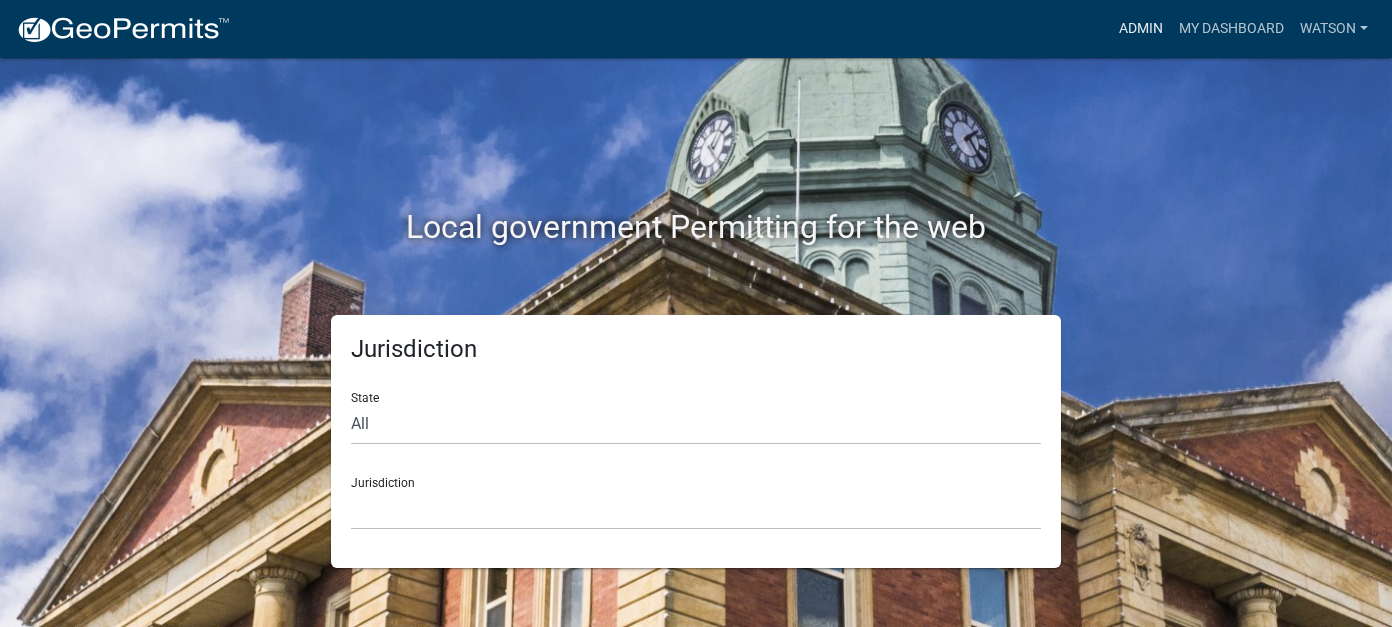 click on "Admin" at bounding box center (1141, 29) 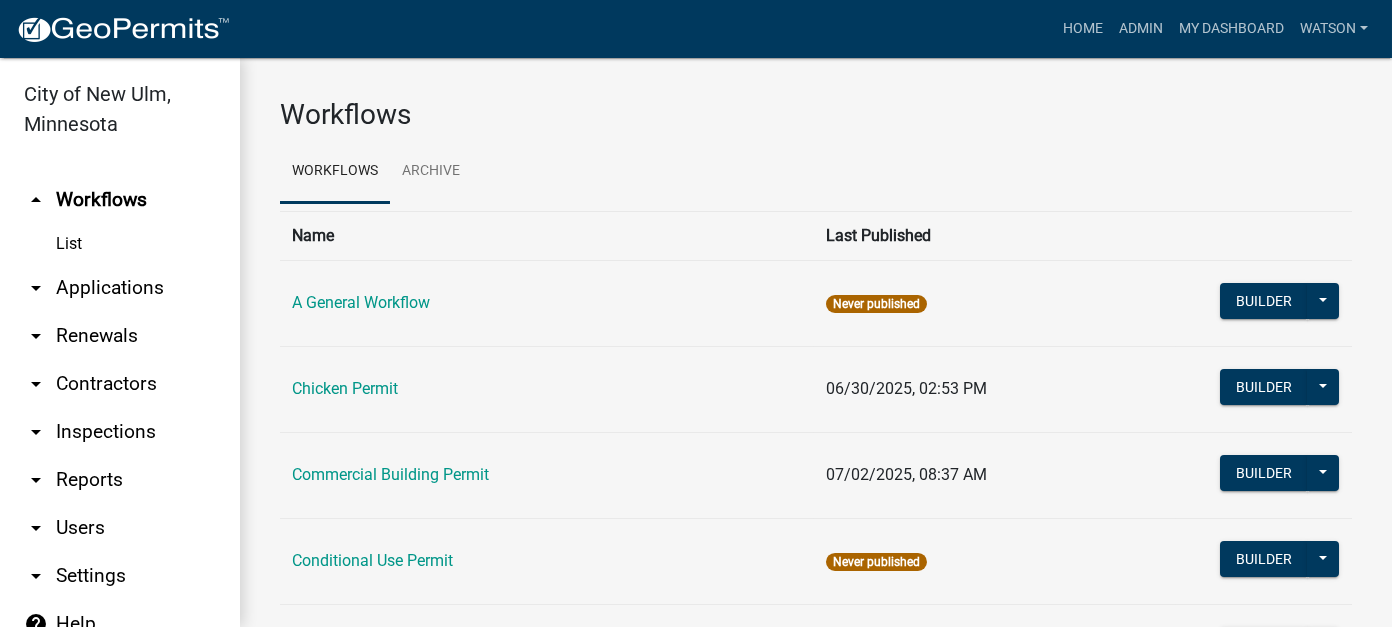 click on "arrow_drop_down   Applications" at bounding box center (120, 288) 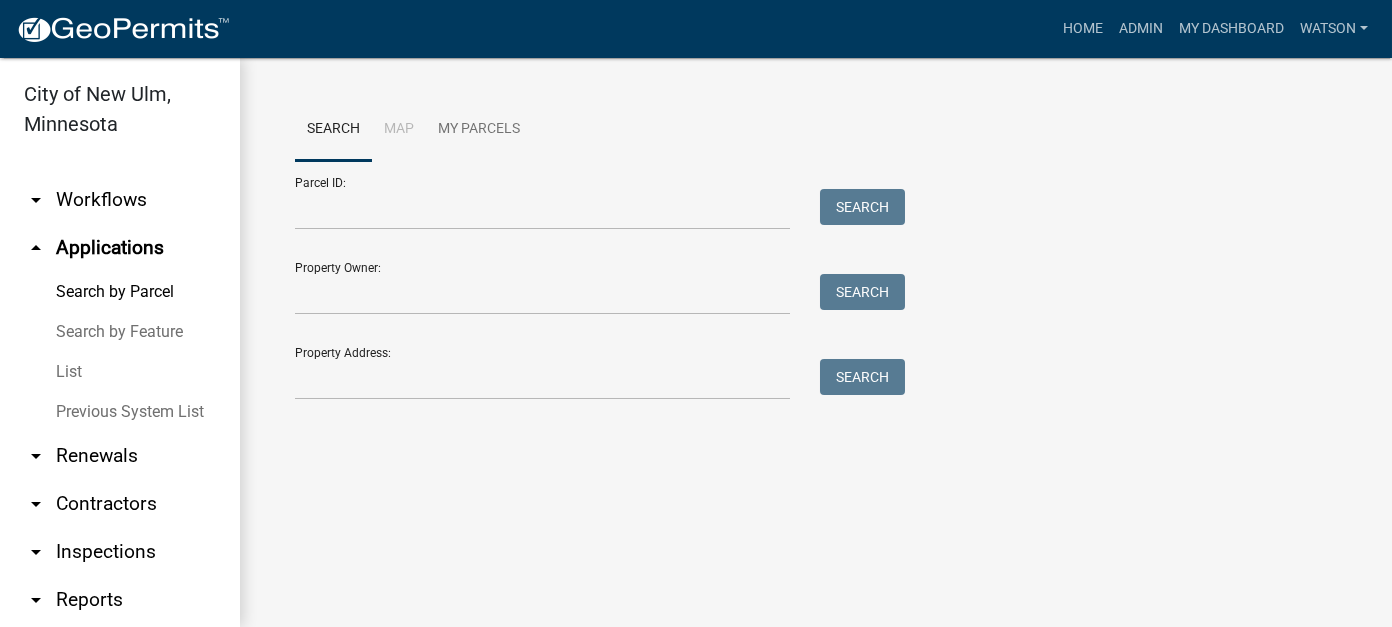 click on "Search Map My Parcels  Parcel ID:   Search   Property Owner:   Search   Property Address:   Search" 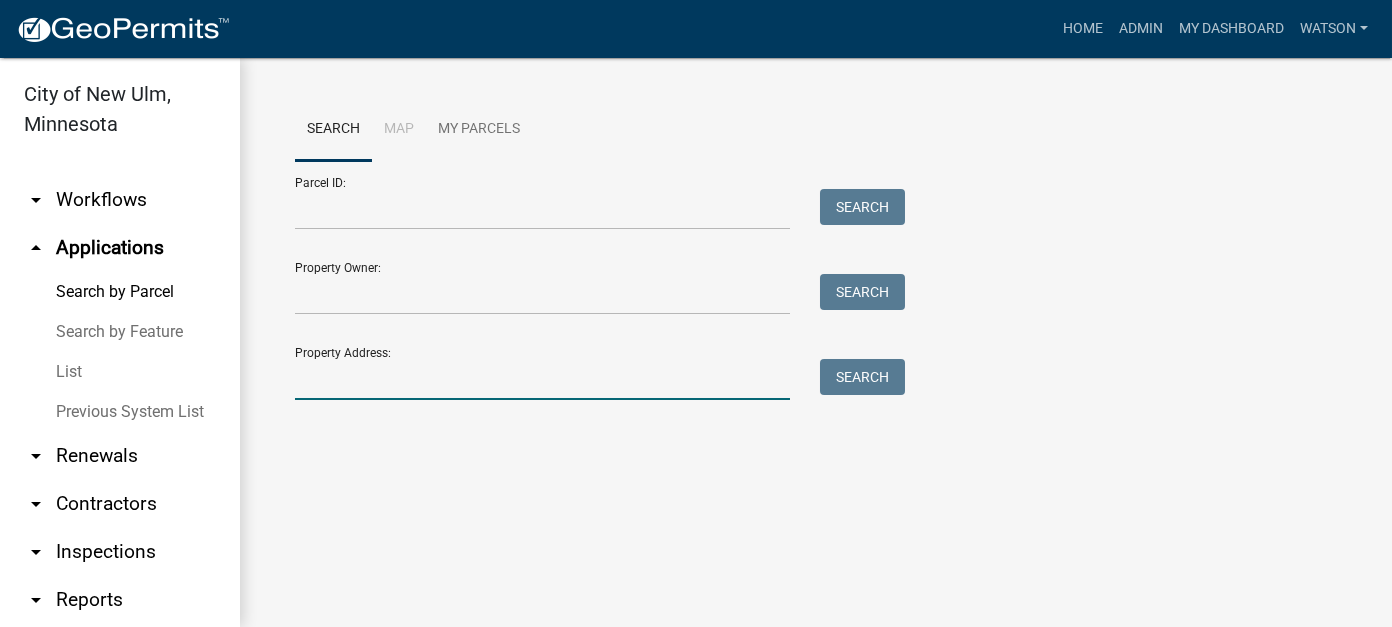 click on "Property Address:" at bounding box center (542, 379) 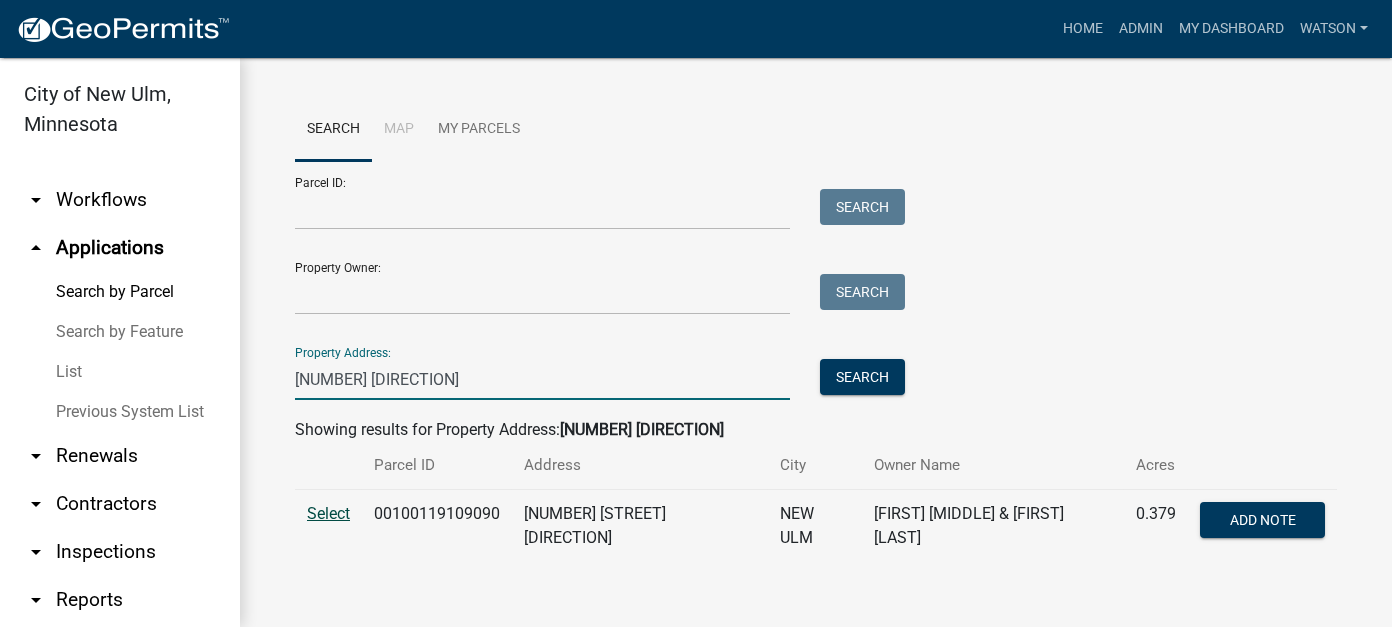 type on "[NUMBER] [DIRECTION]" 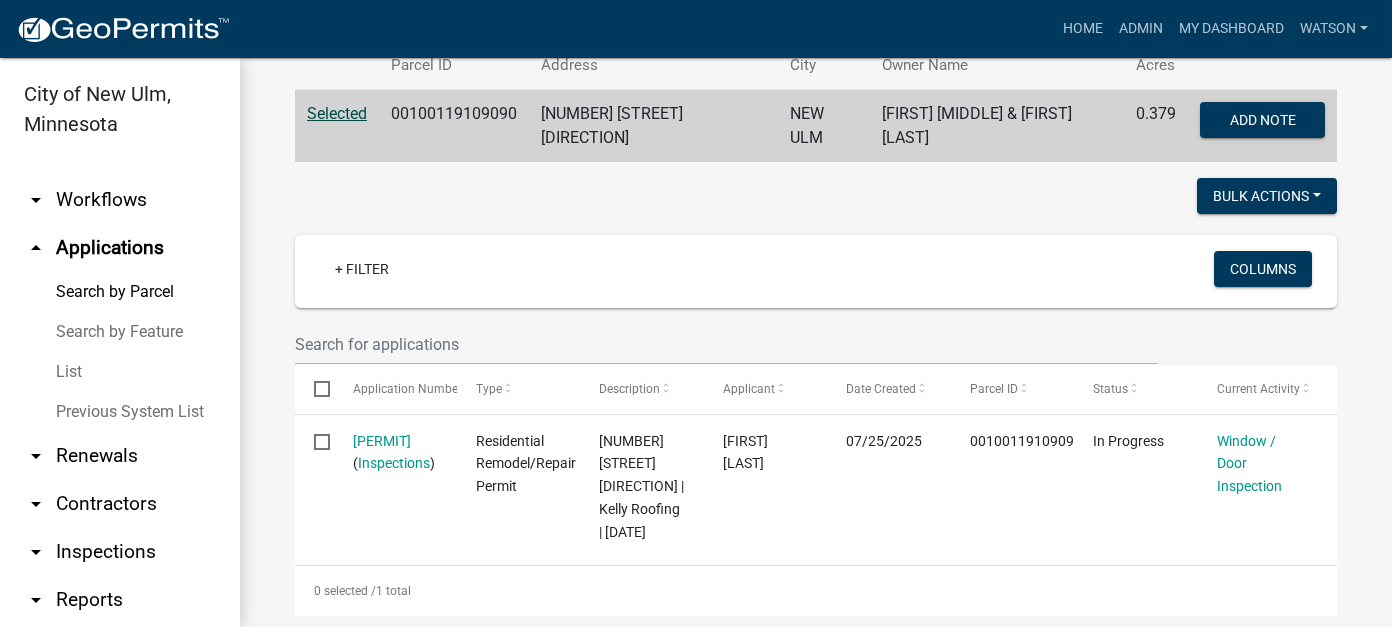 scroll, scrollTop: 500, scrollLeft: 0, axis: vertical 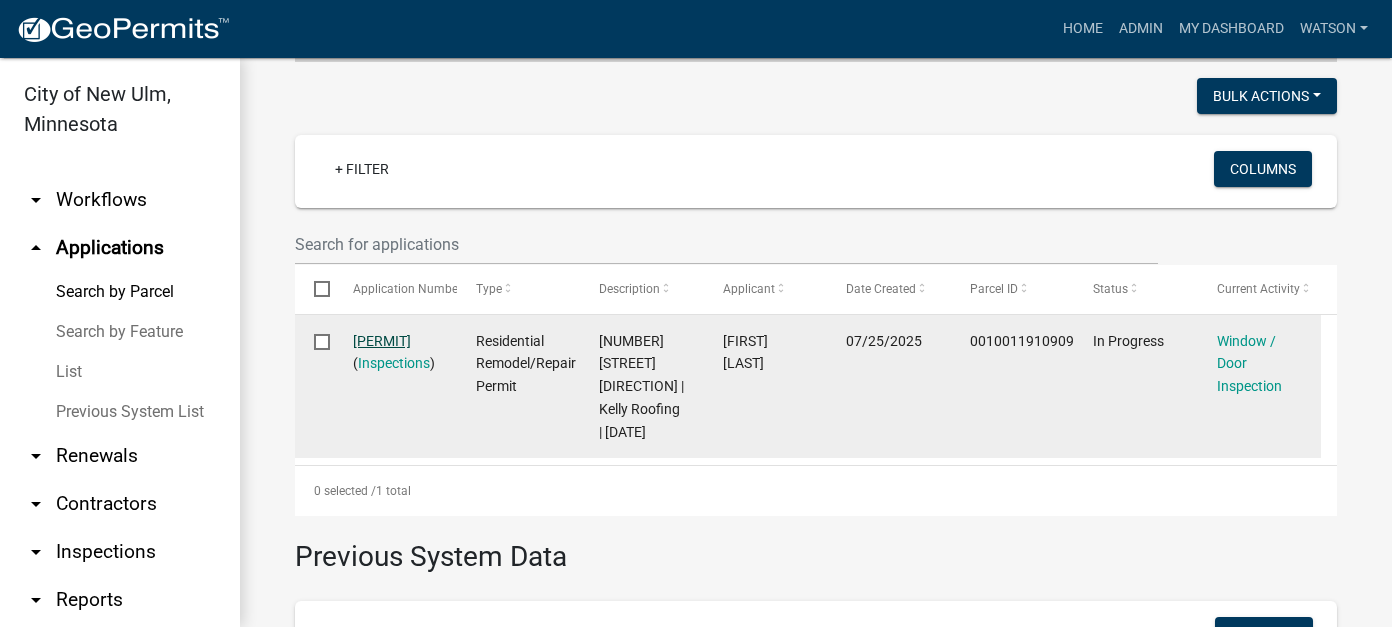 click on "[PERMIT]" 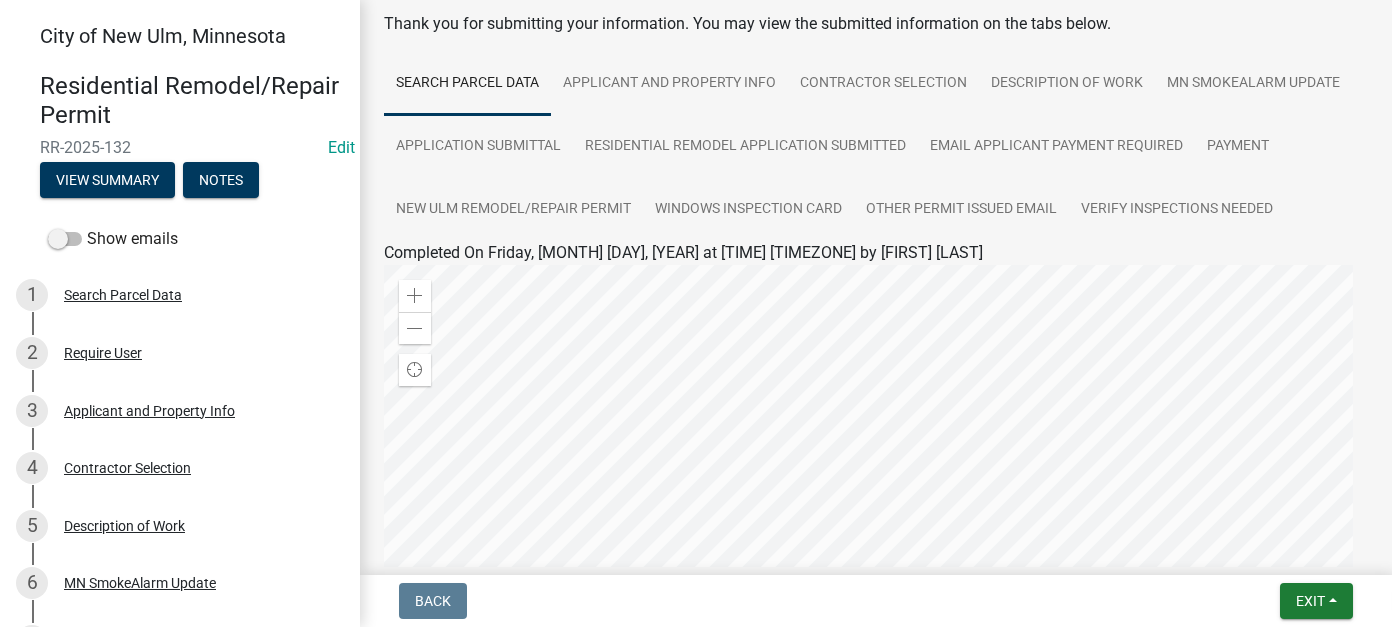 scroll, scrollTop: 575, scrollLeft: 0, axis: vertical 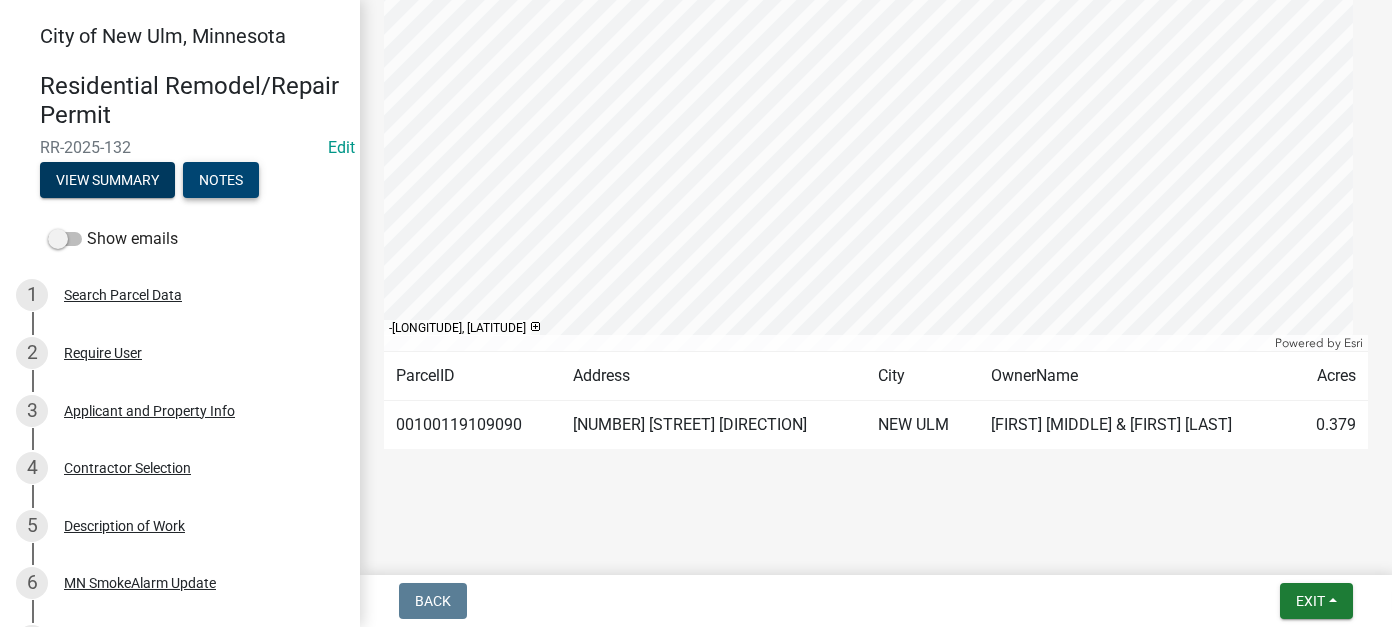 click on "Notes" at bounding box center [221, 180] 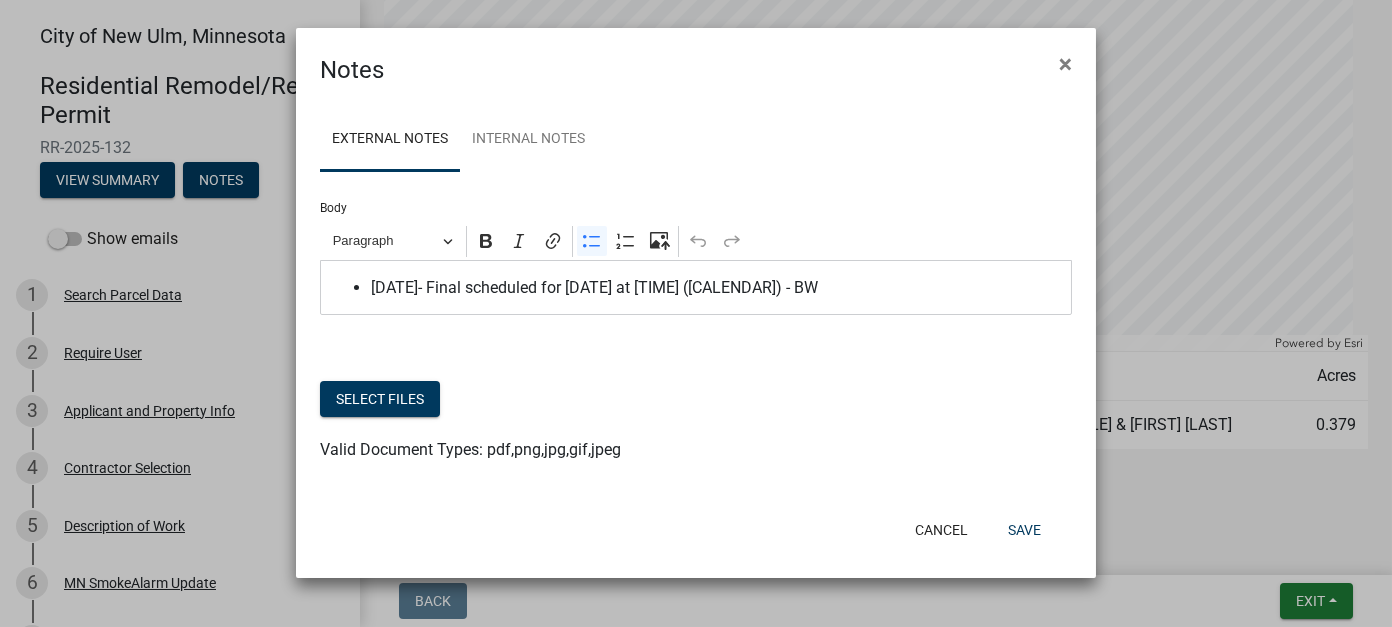 click on "[DATE]- Final scheduled for [DATE] at [TIME] ([CALENDAR]) - BW" at bounding box center [716, 288] 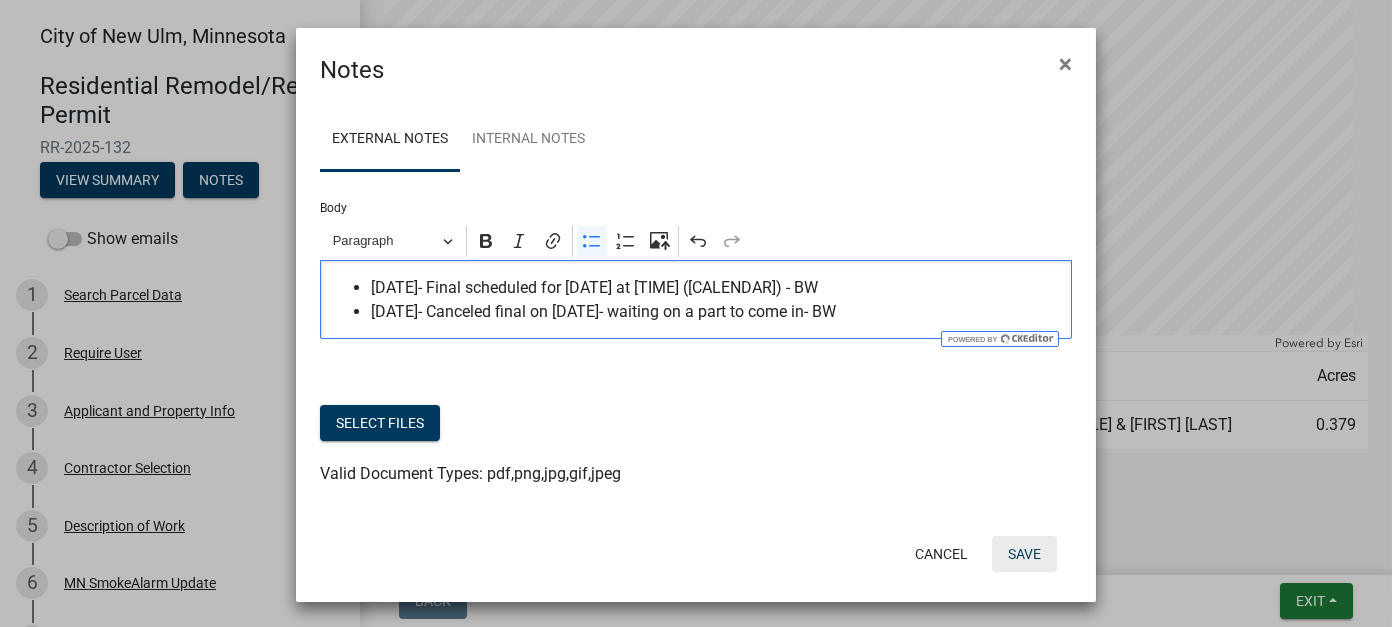 click on "Save" 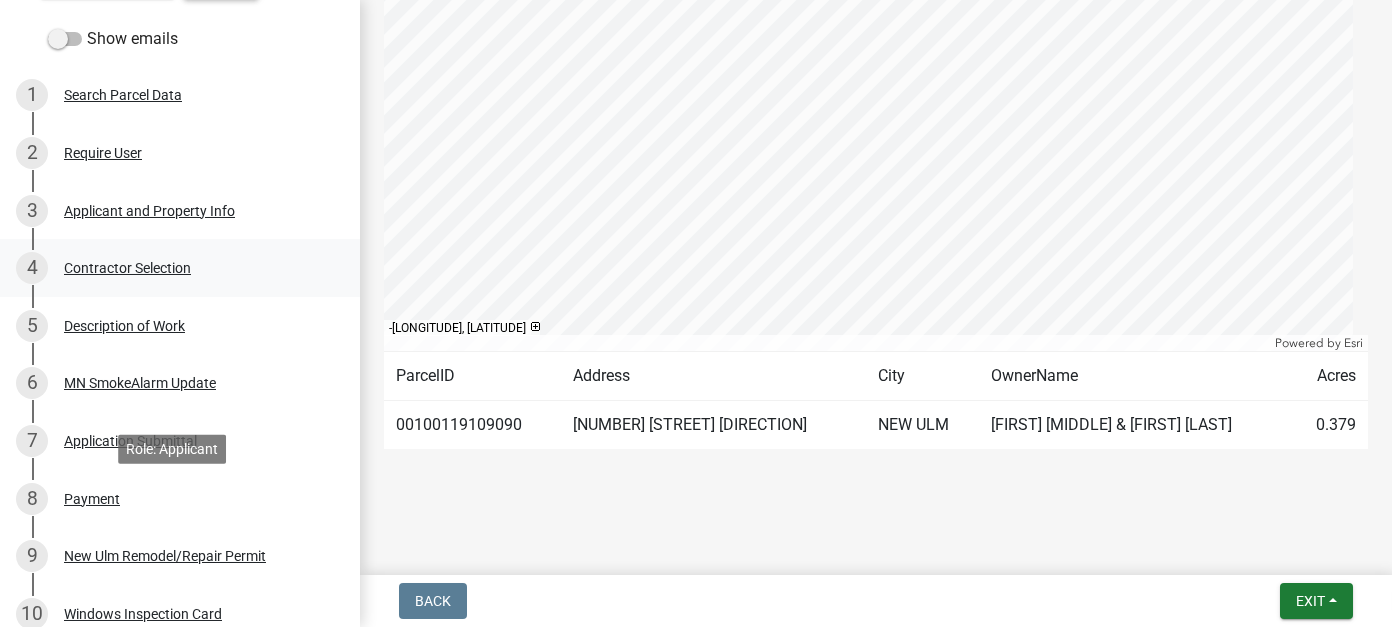 scroll, scrollTop: 100, scrollLeft: 0, axis: vertical 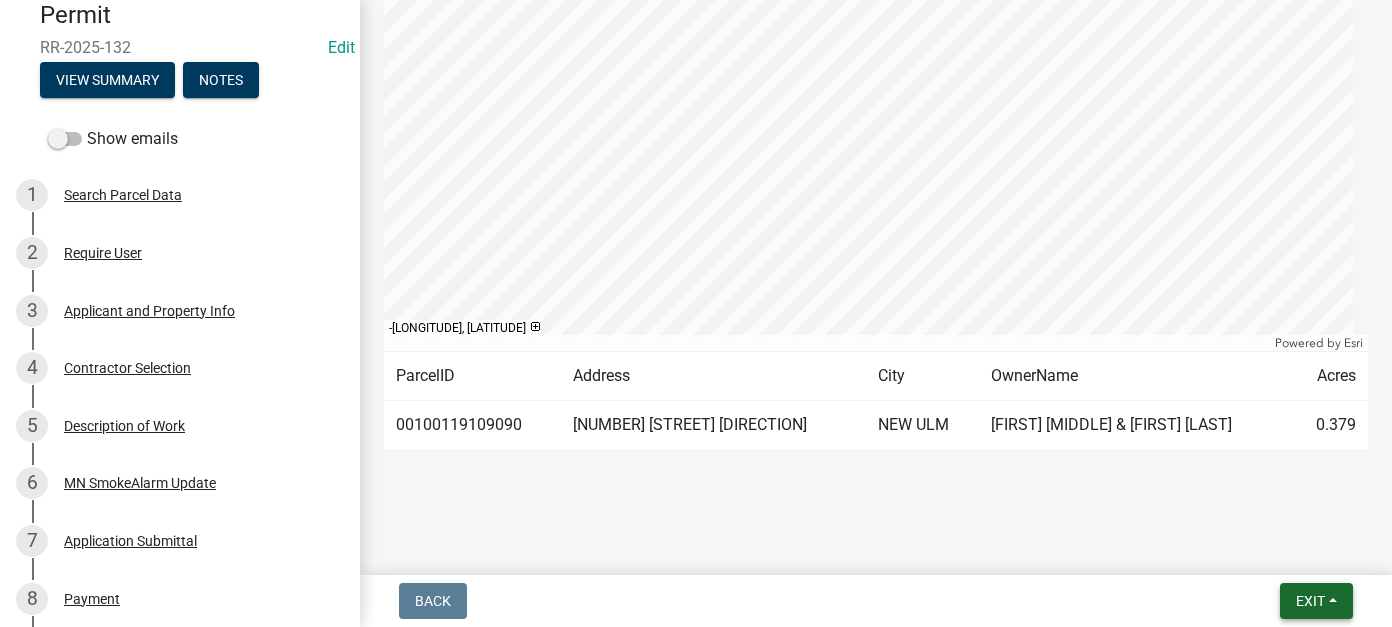 drag, startPoint x: 1301, startPoint y: 594, endPoint x: 1191, endPoint y: 542, distance: 121.67169 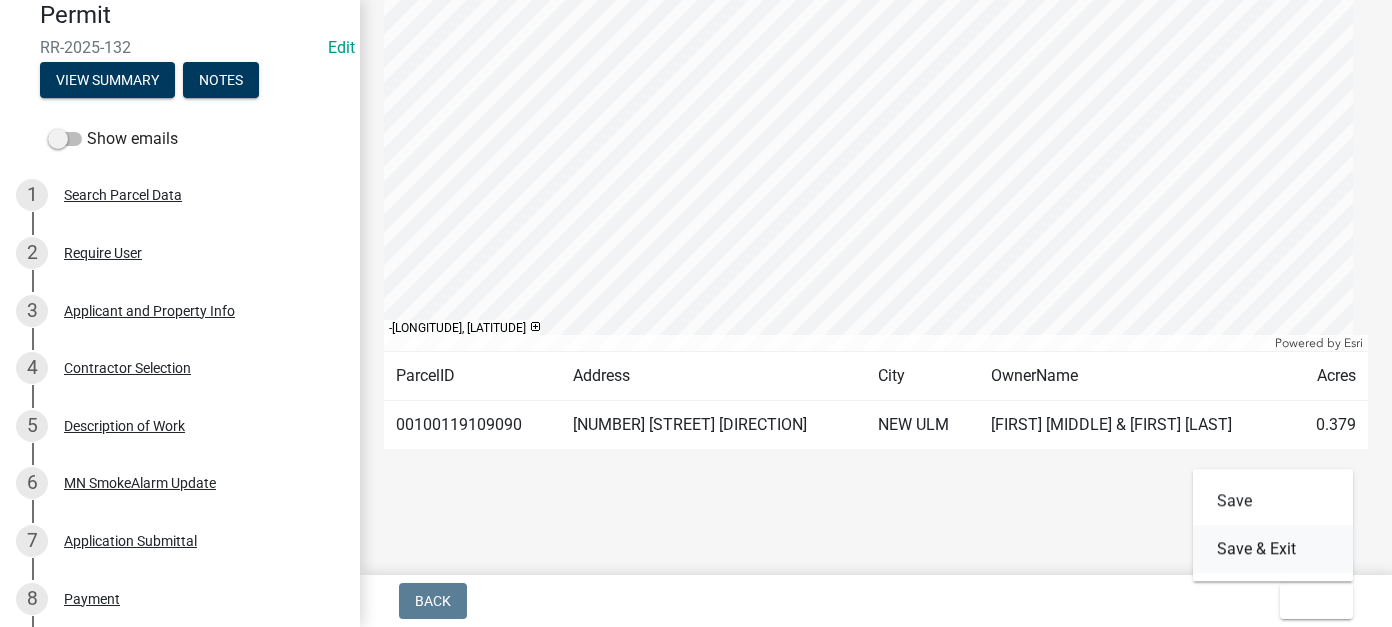click on "Save & Exit" at bounding box center [1273, 549] 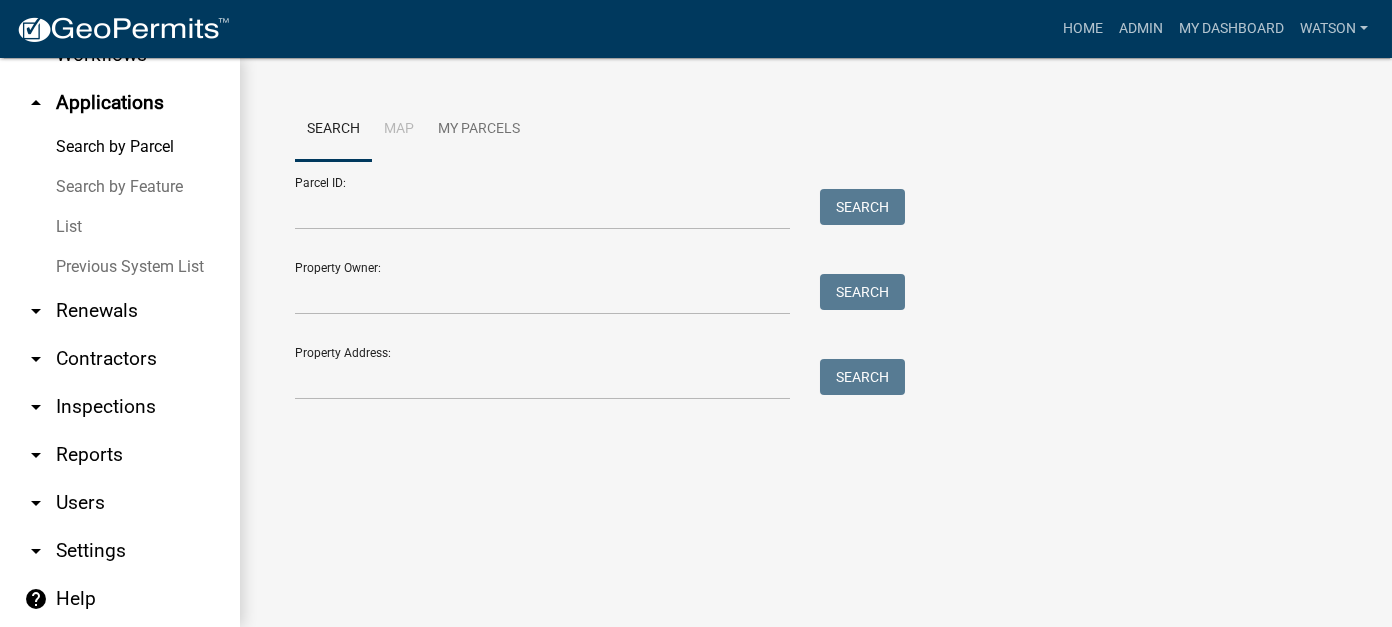 scroll, scrollTop: 148, scrollLeft: 0, axis: vertical 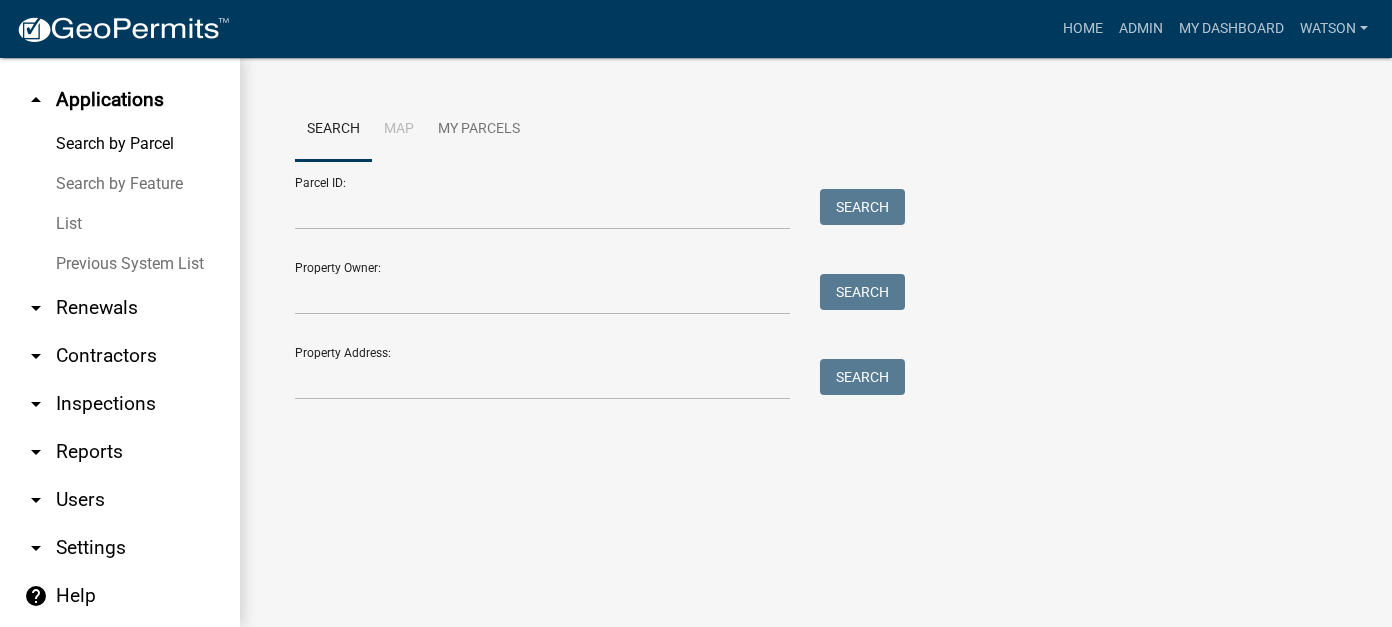 click on "arrow_drop_down   Reports" at bounding box center (120, 452) 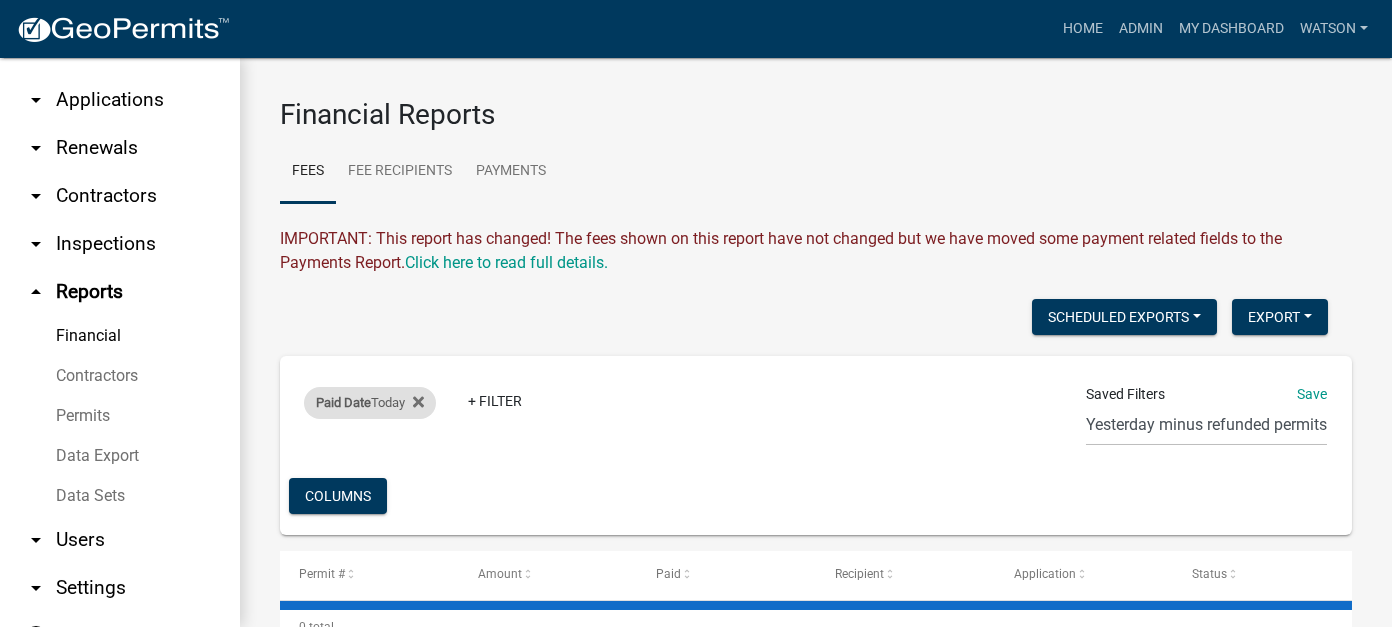 click on "Paid Date" at bounding box center (343, 402) 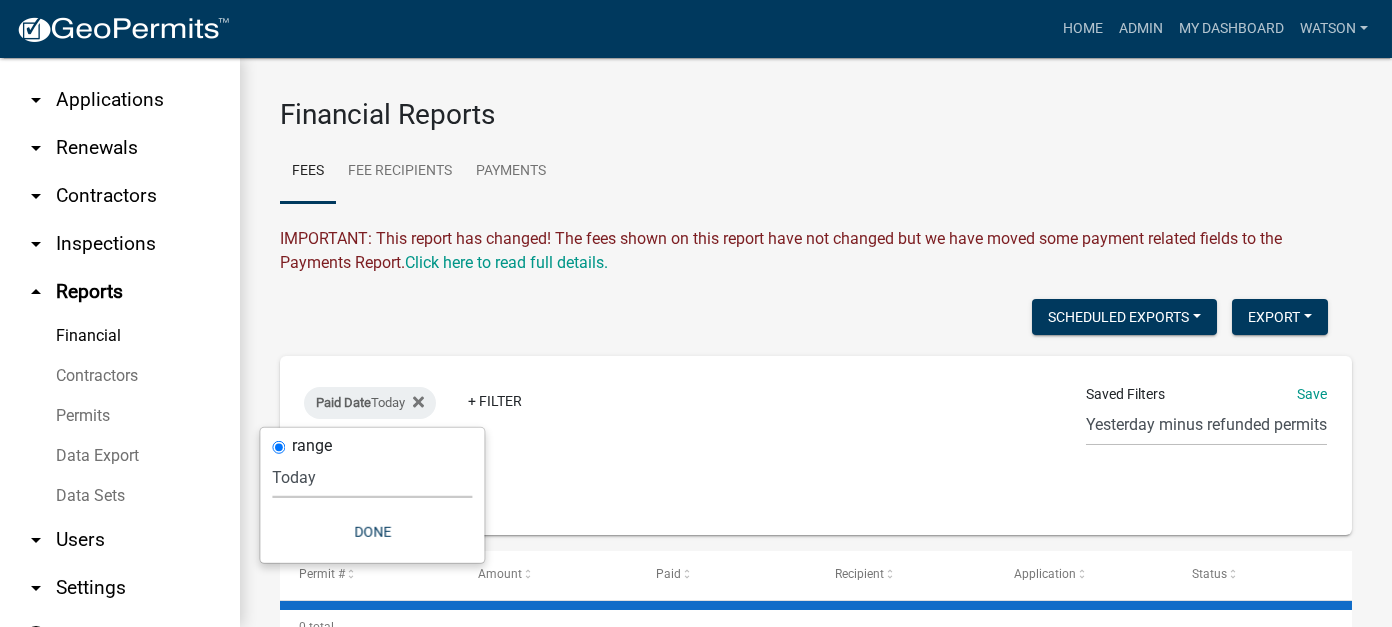 click on "Today   Yesterday   Current Week   Previous Week   Current Month   Last Month   Current Calendar Quarter   Previous Calendar Quarter   Current Year   Last Year   Custom" at bounding box center [372, 477] 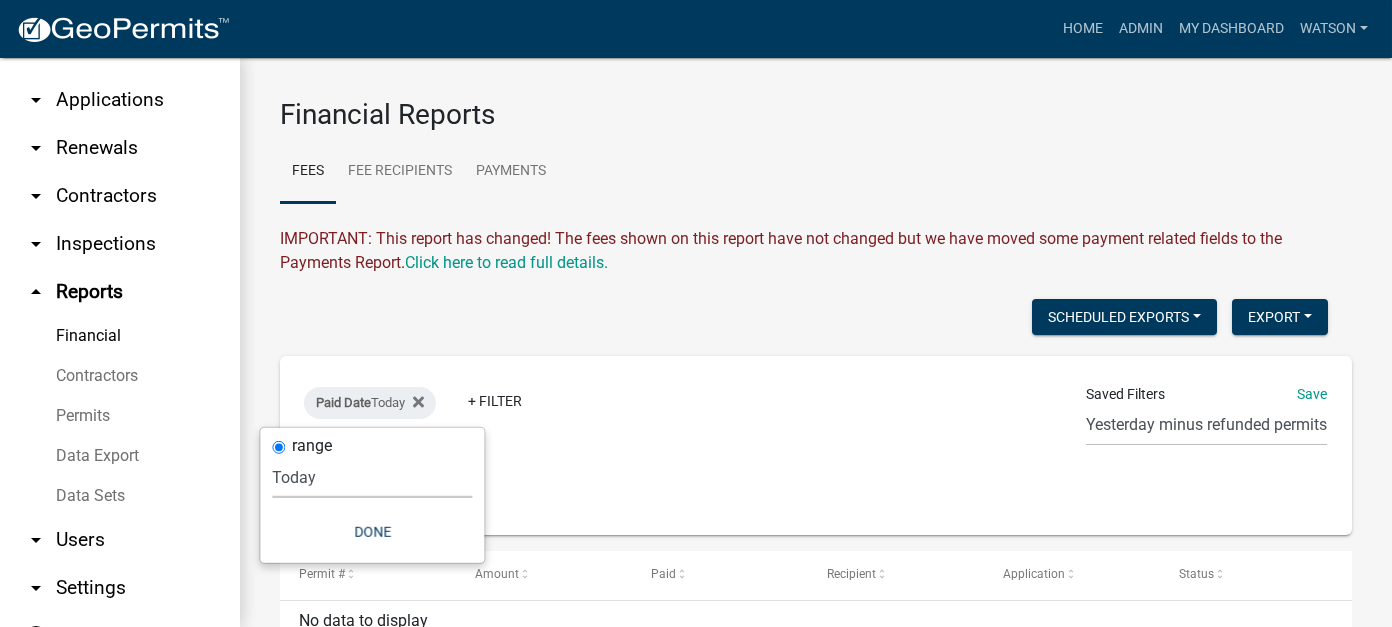 select on "previous_1_day" 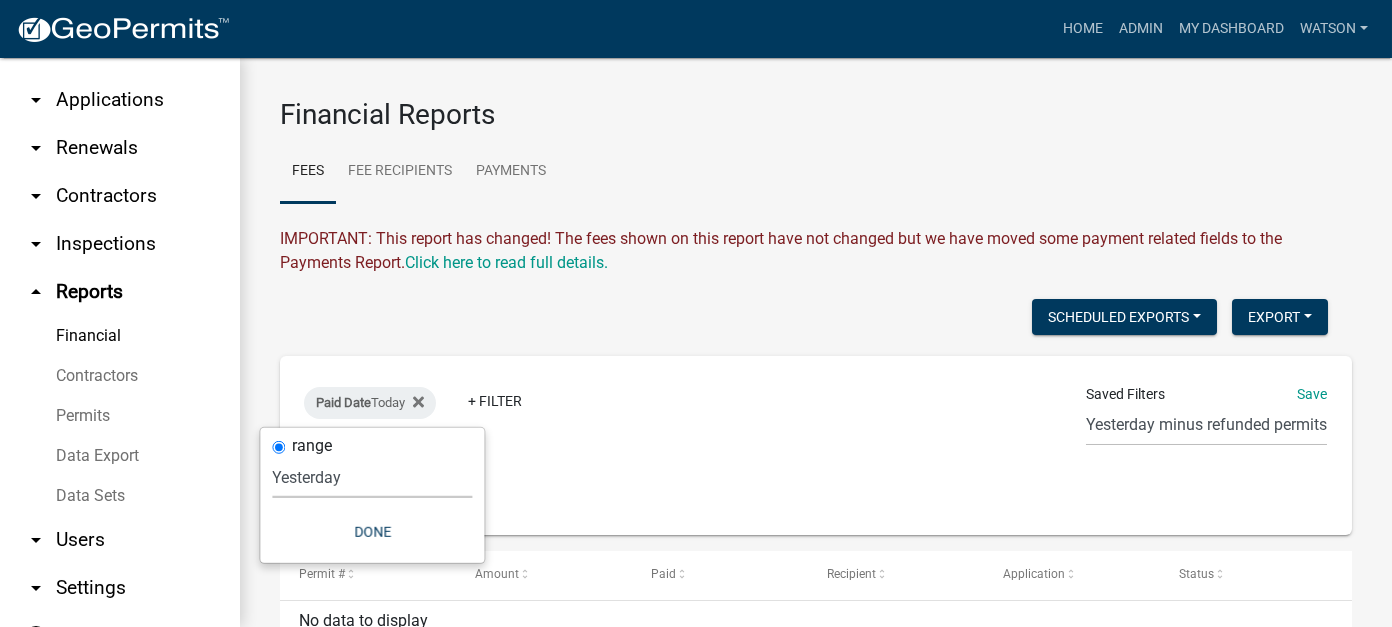 click on "Today   Yesterday   Current Week   Previous Week   Current Month   Last Month   Current Calendar Quarter   Previous Calendar Quarter   Current Year   Last Year   Custom" at bounding box center [372, 477] 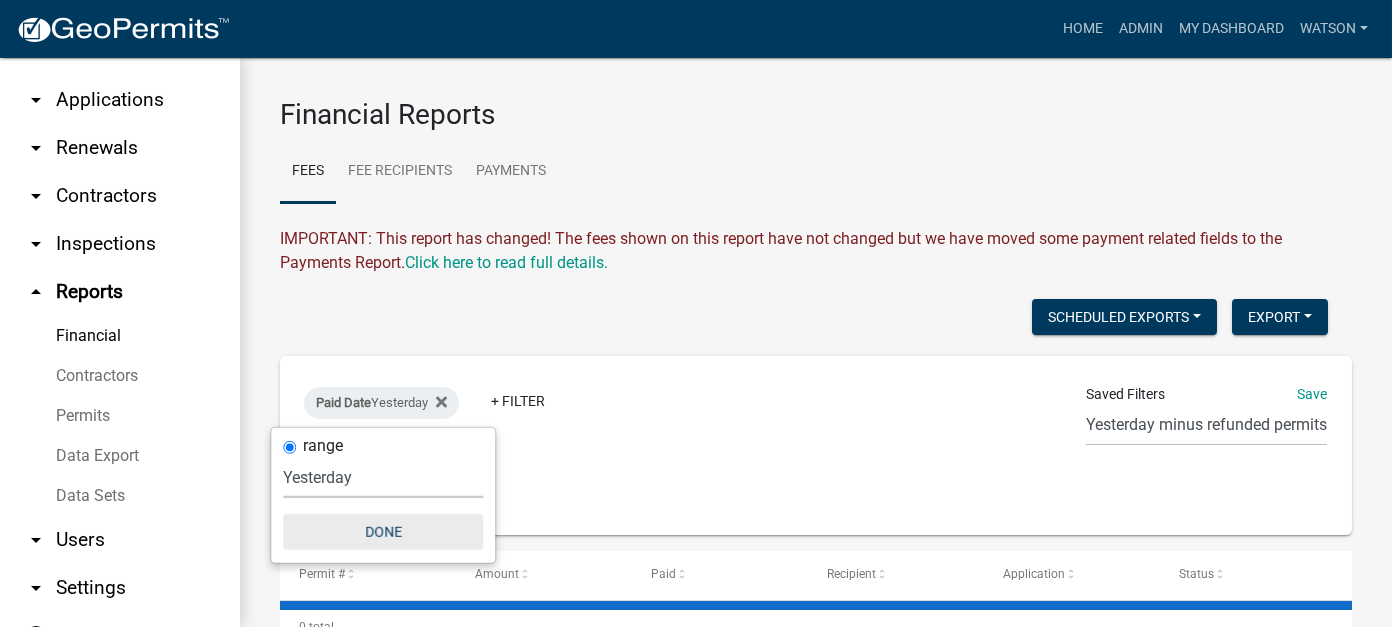 click on "Done" at bounding box center (383, 532) 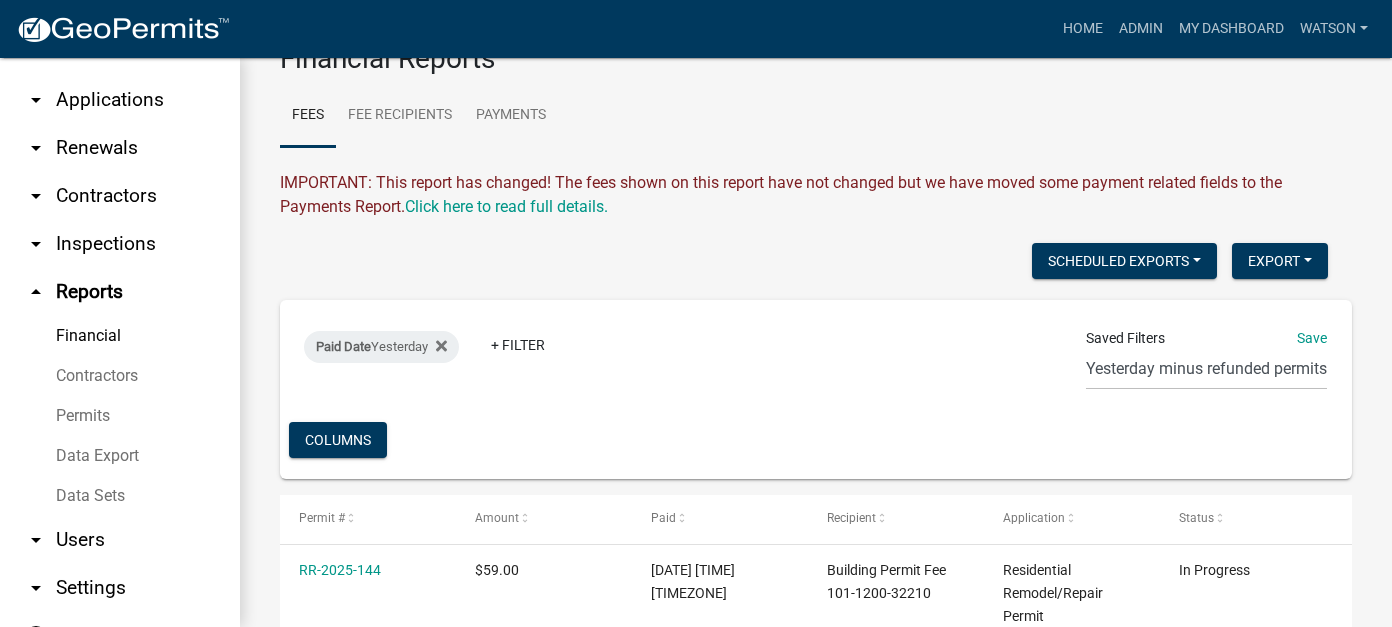 scroll, scrollTop: 0, scrollLeft: 0, axis: both 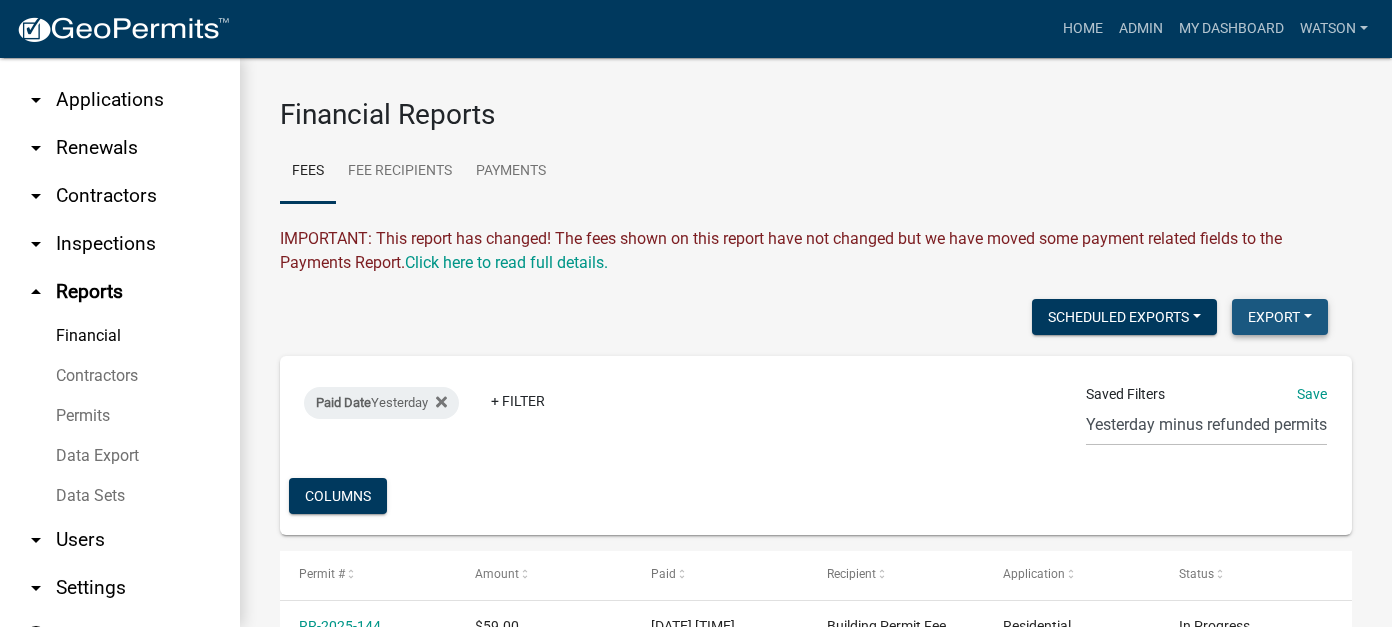 click on "Export" at bounding box center (1280, 317) 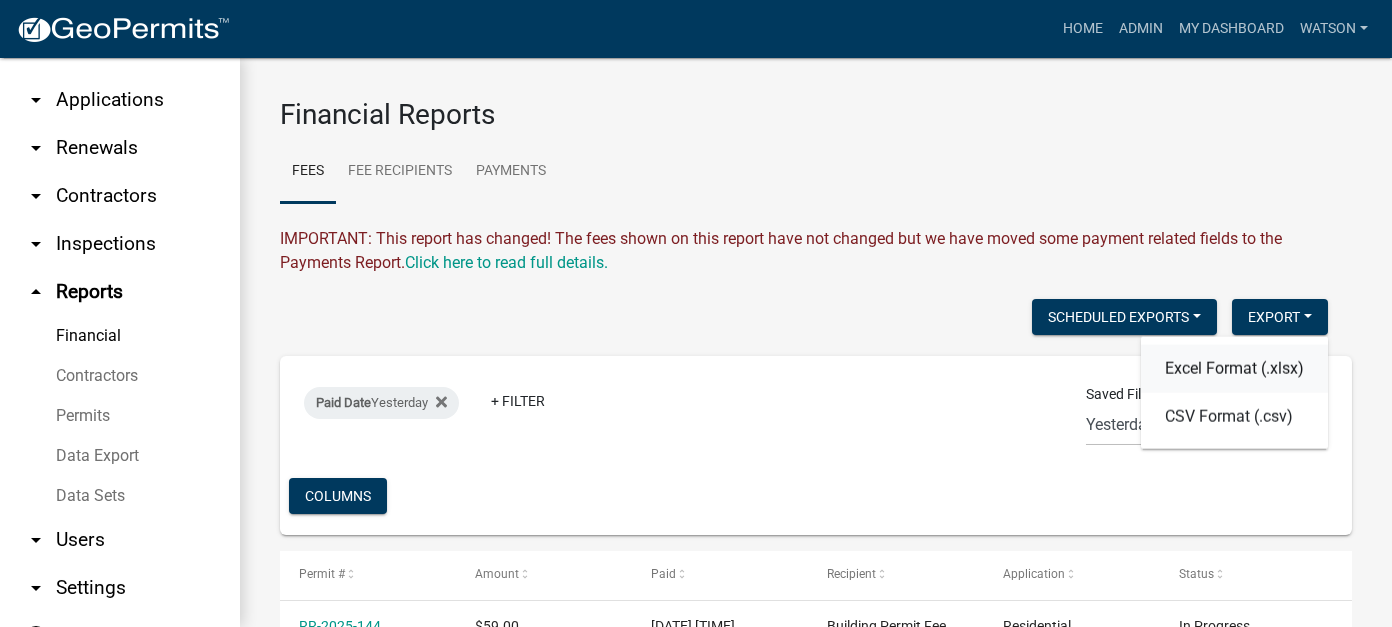 click on "Excel Format (.xlsx)" at bounding box center [1234, 369] 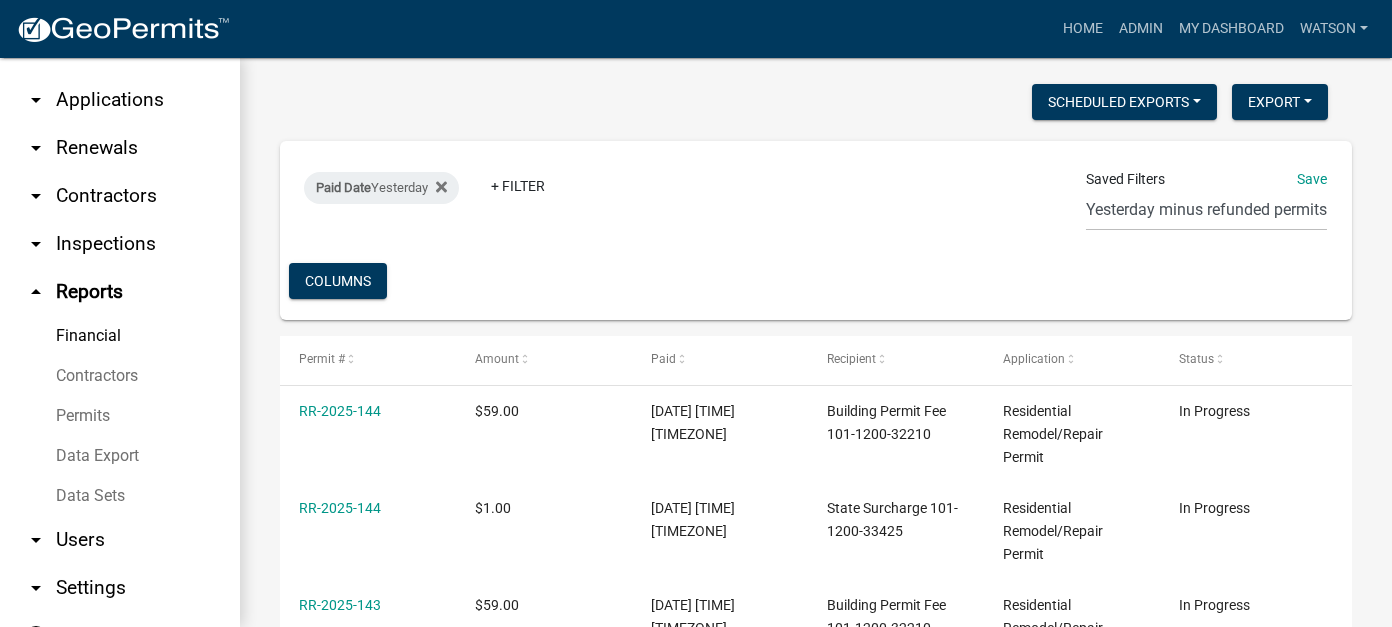 scroll, scrollTop: 0, scrollLeft: 0, axis: both 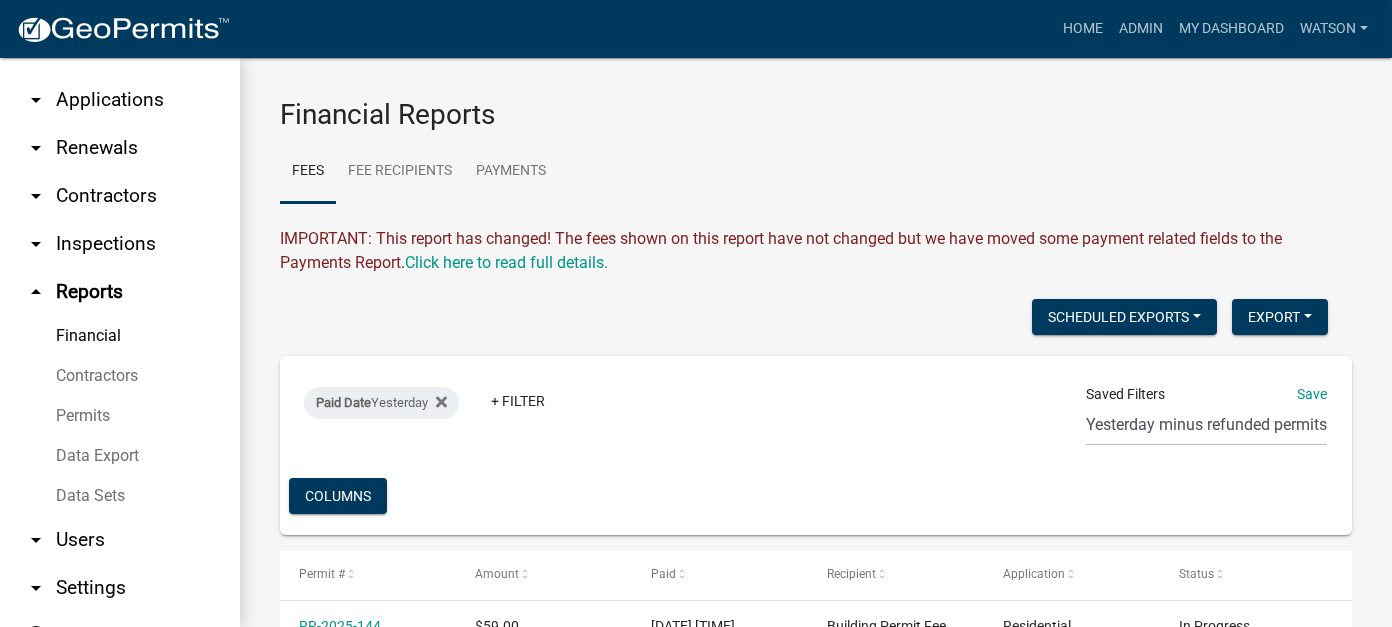 click on "arrow_drop_down   Applications" at bounding box center [120, 100] 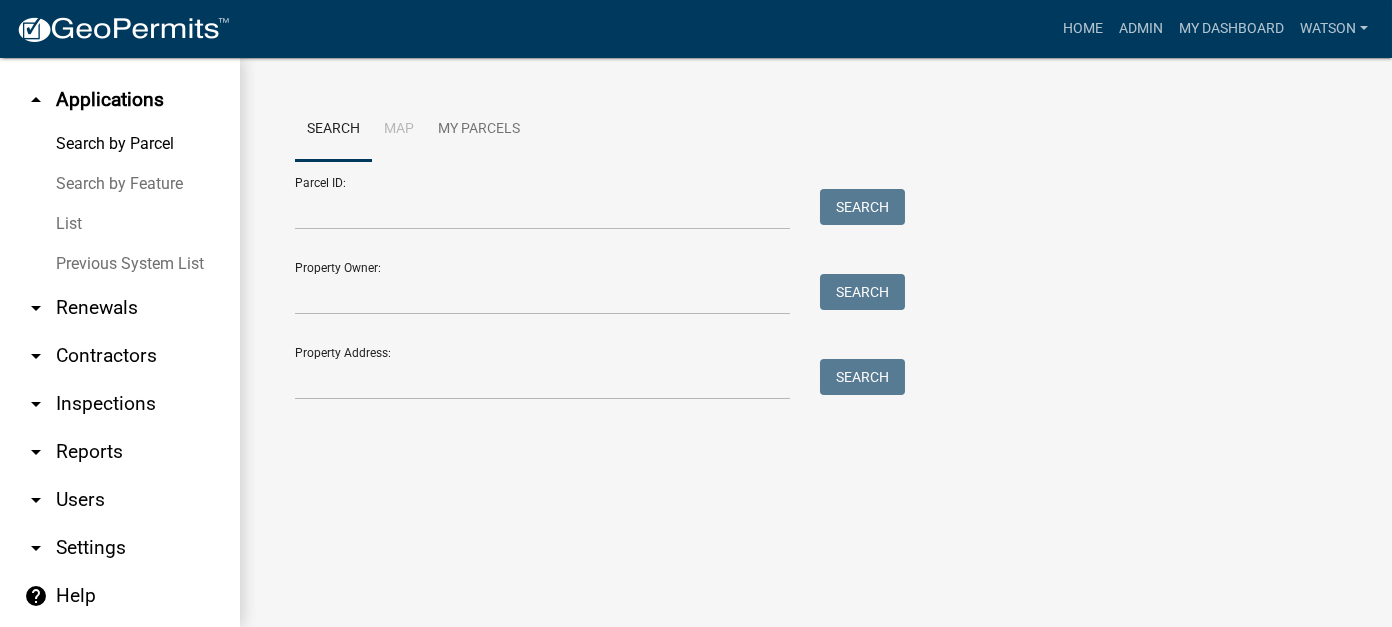 click on "List" at bounding box center [120, 224] 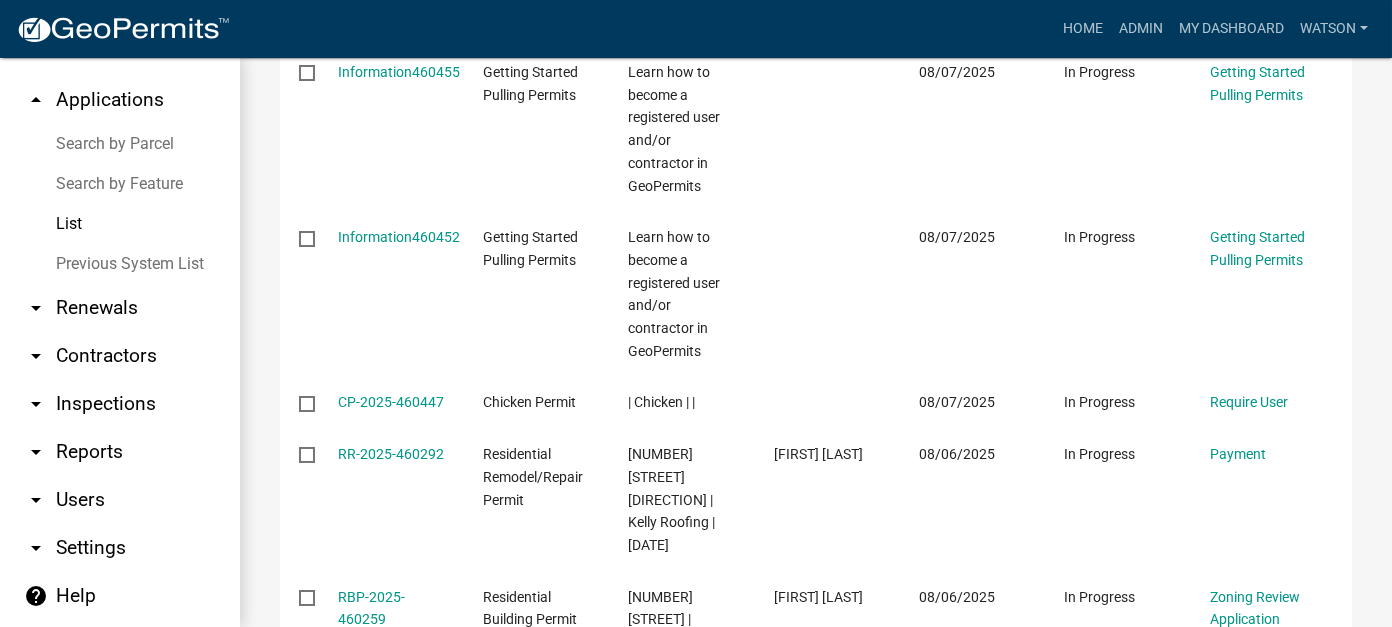 scroll, scrollTop: 700, scrollLeft: 0, axis: vertical 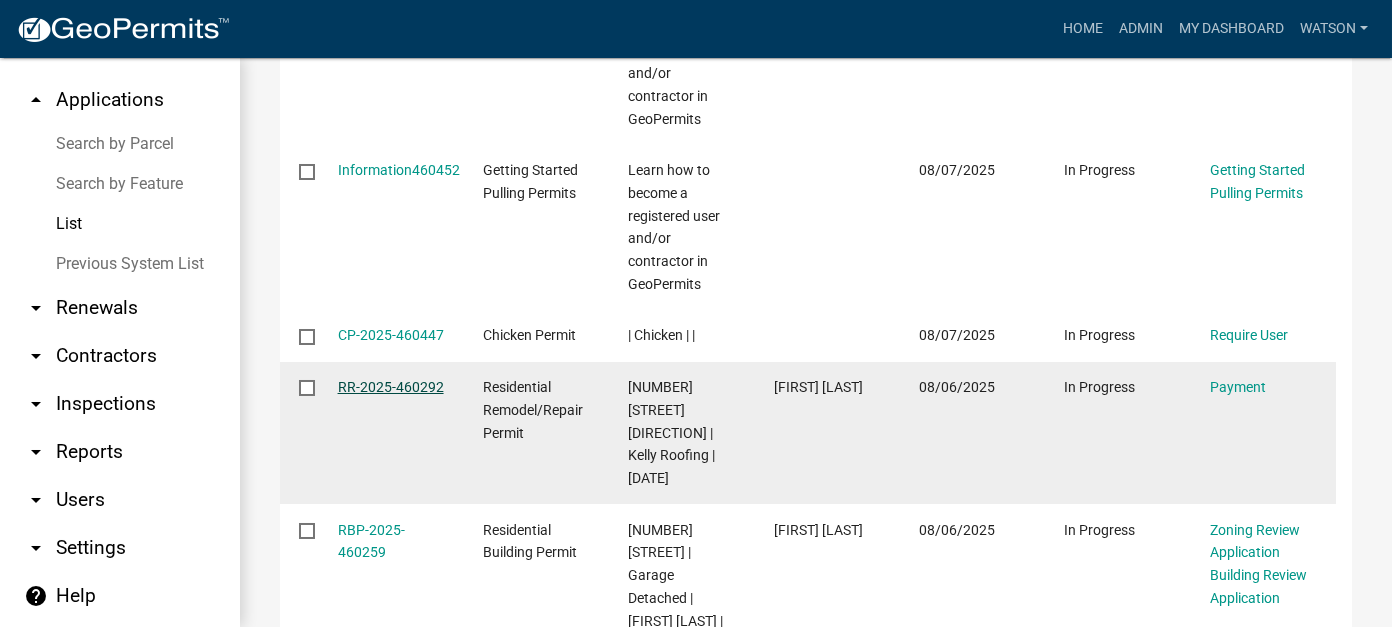 click on "RR-2025-460292" 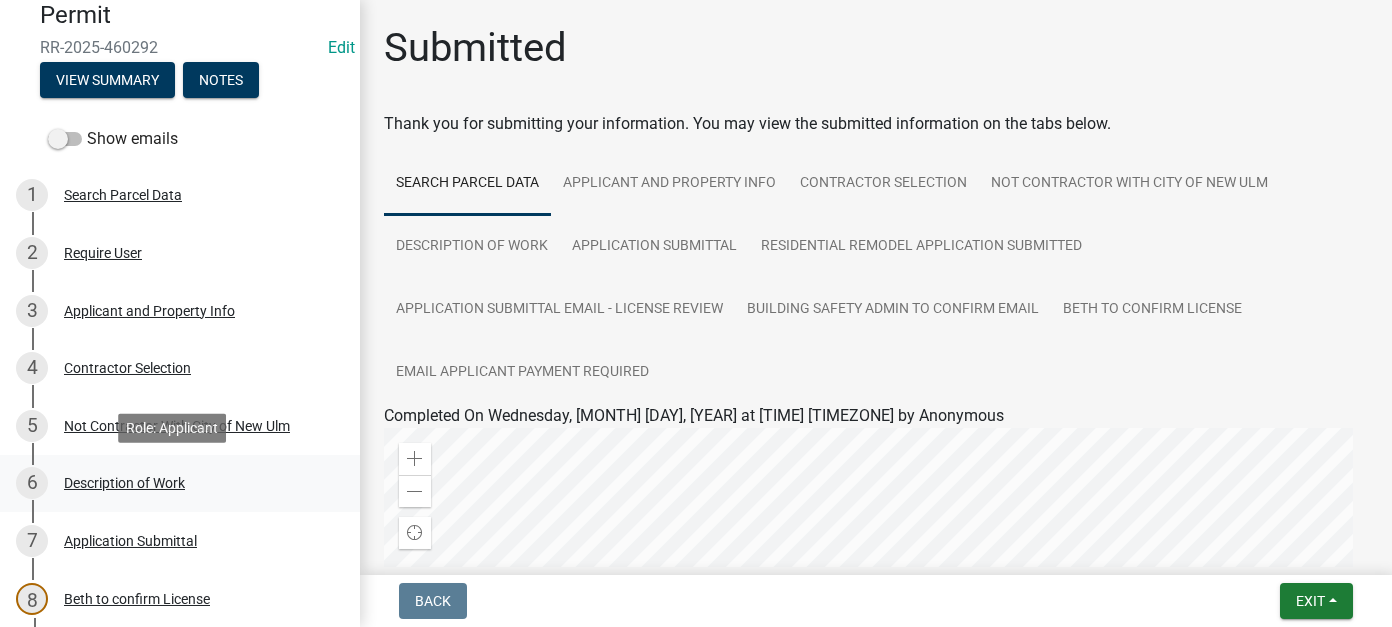 scroll, scrollTop: 200, scrollLeft: 0, axis: vertical 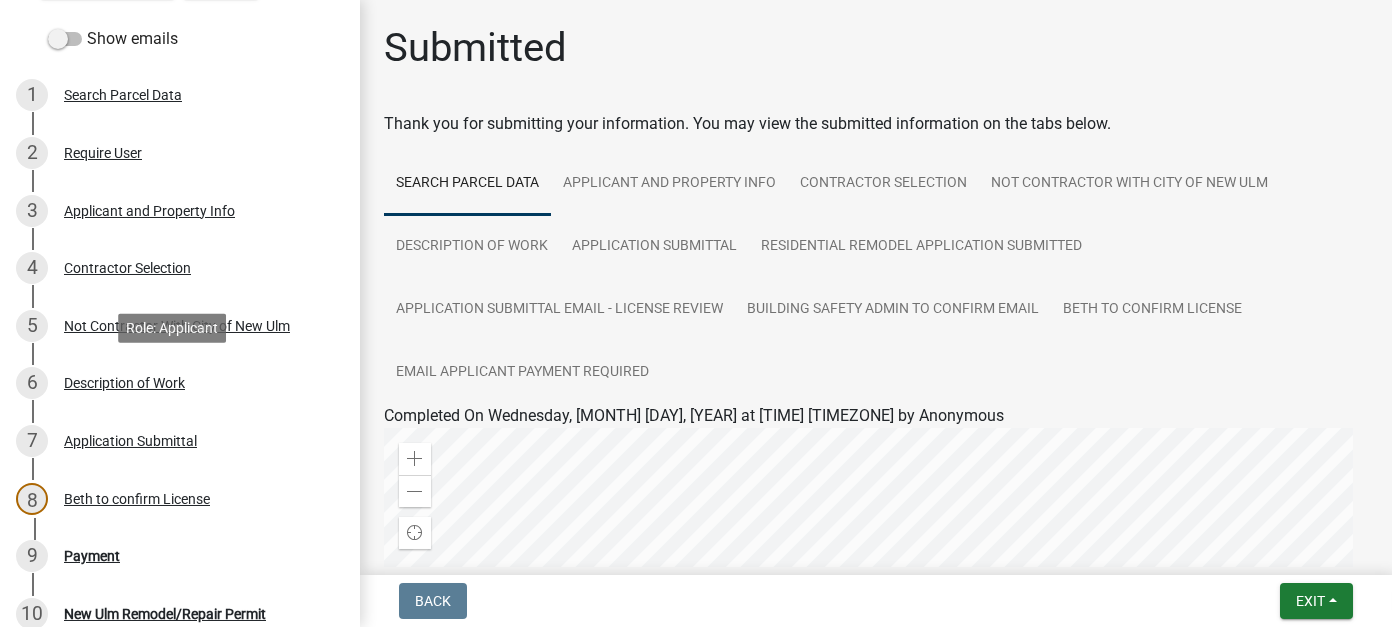 click on "Description of Work" at bounding box center [124, 383] 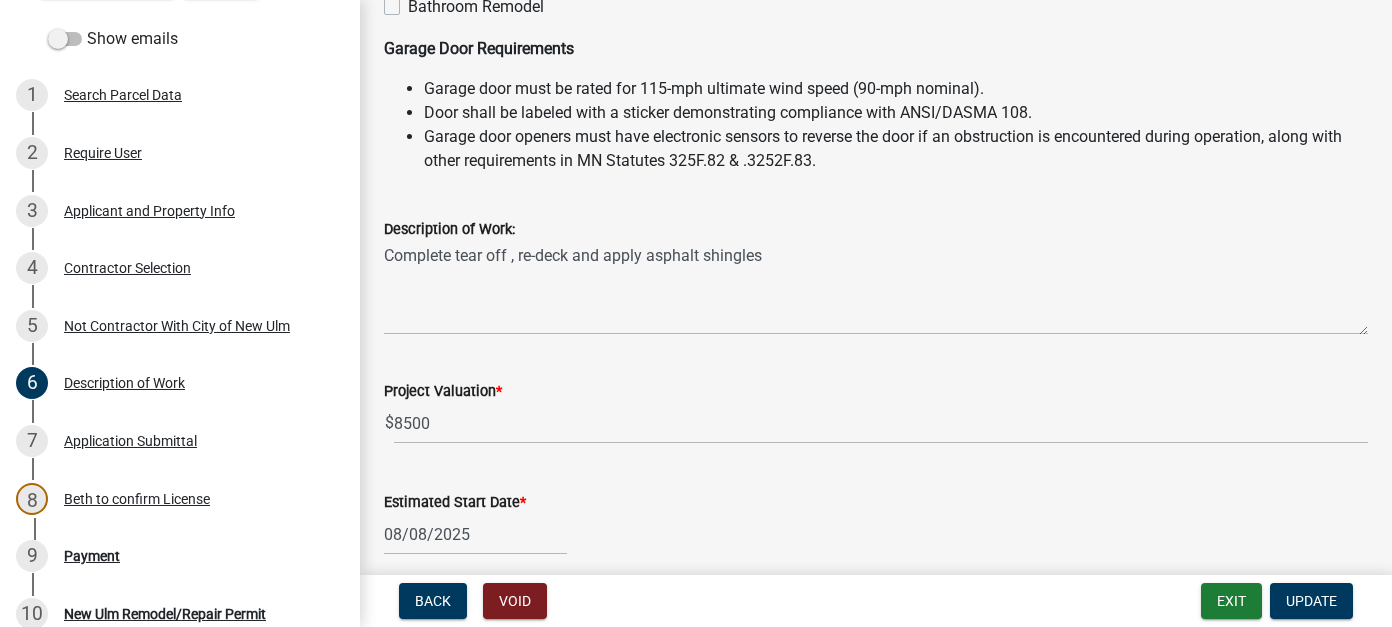 scroll, scrollTop: 500, scrollLeft: 0, axis: vertical 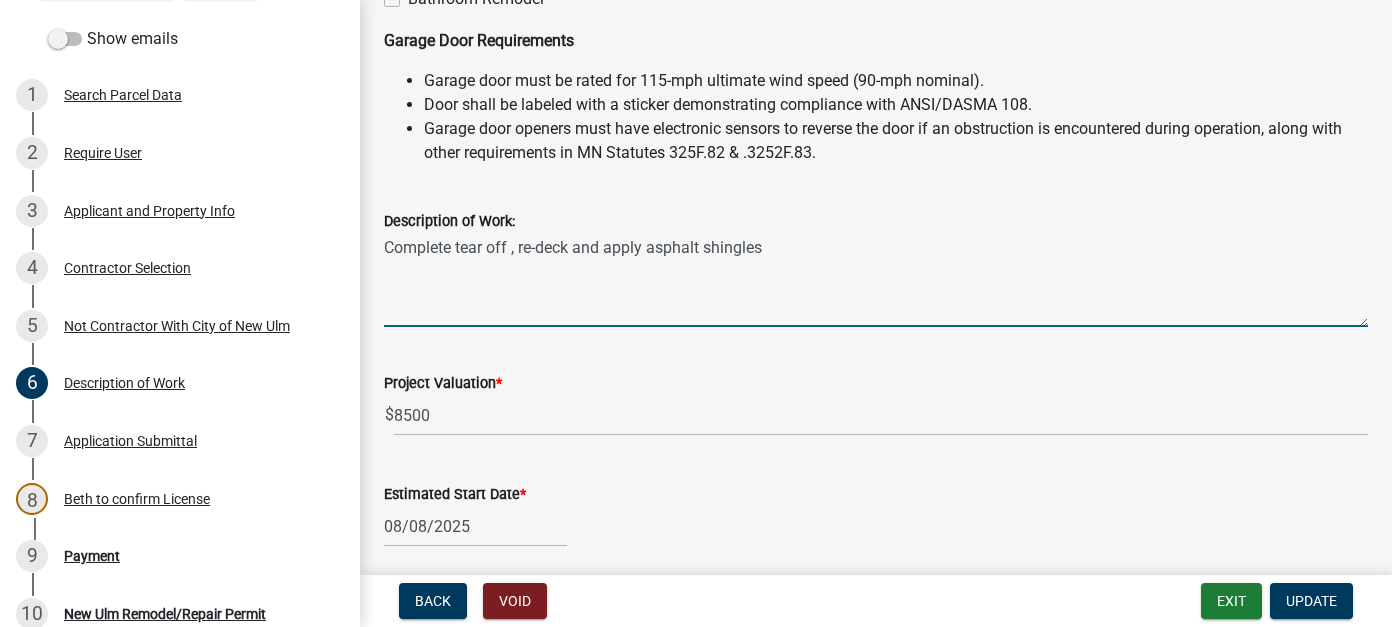 click on "Complete tear off , re-deck and apply asphalt shingles" at bounding box center (876, 280) 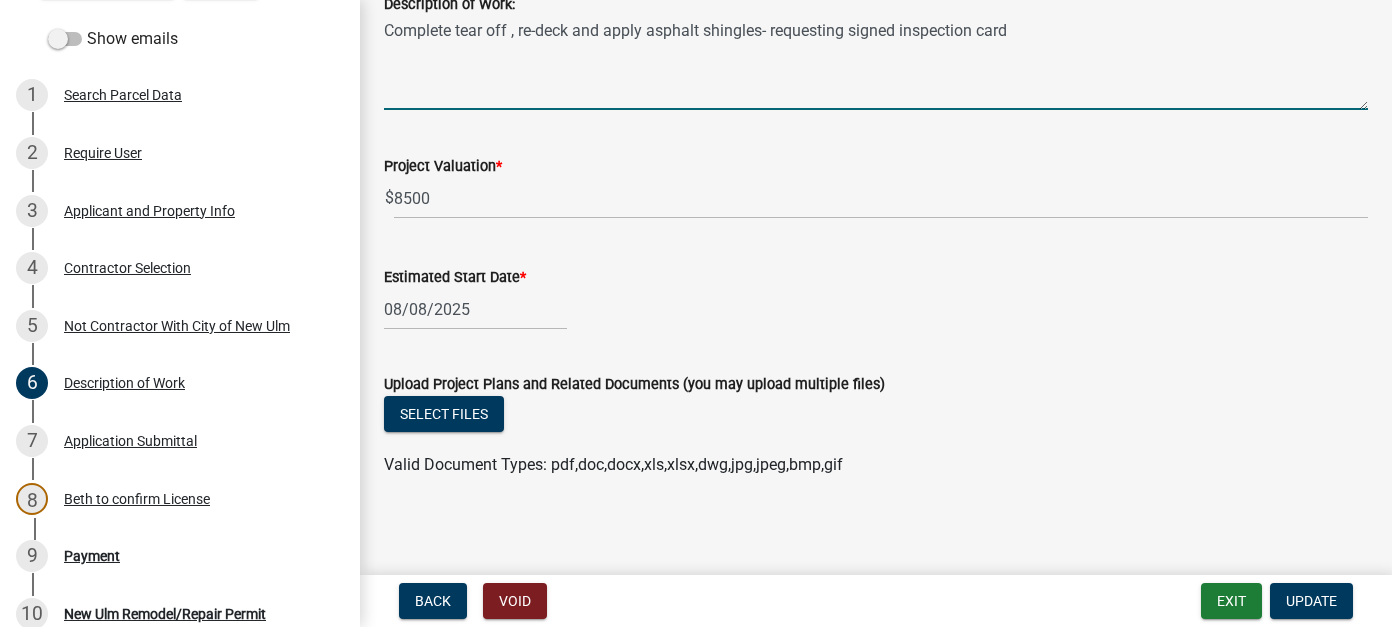 scroll, scrollTop: 721, scrollLeft: 0, axis: vertical 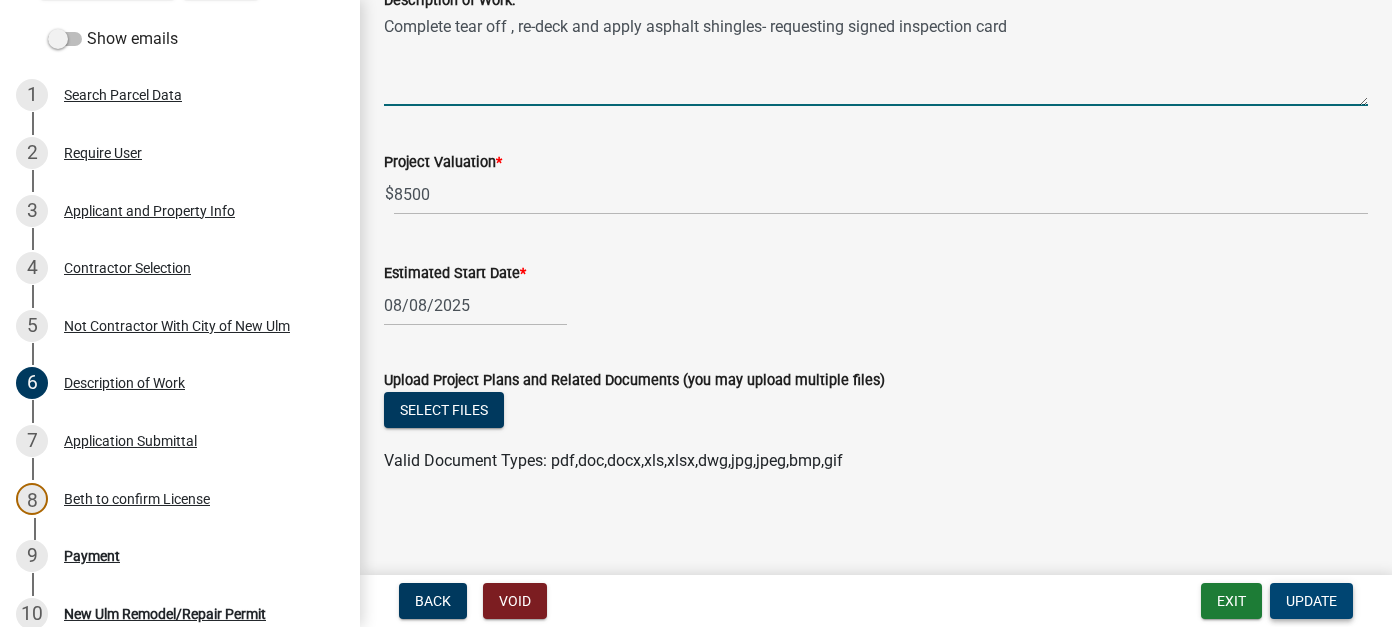 type on "Complete tear off , re-deck and apply asphalt shingles- requesting signed inspection card" 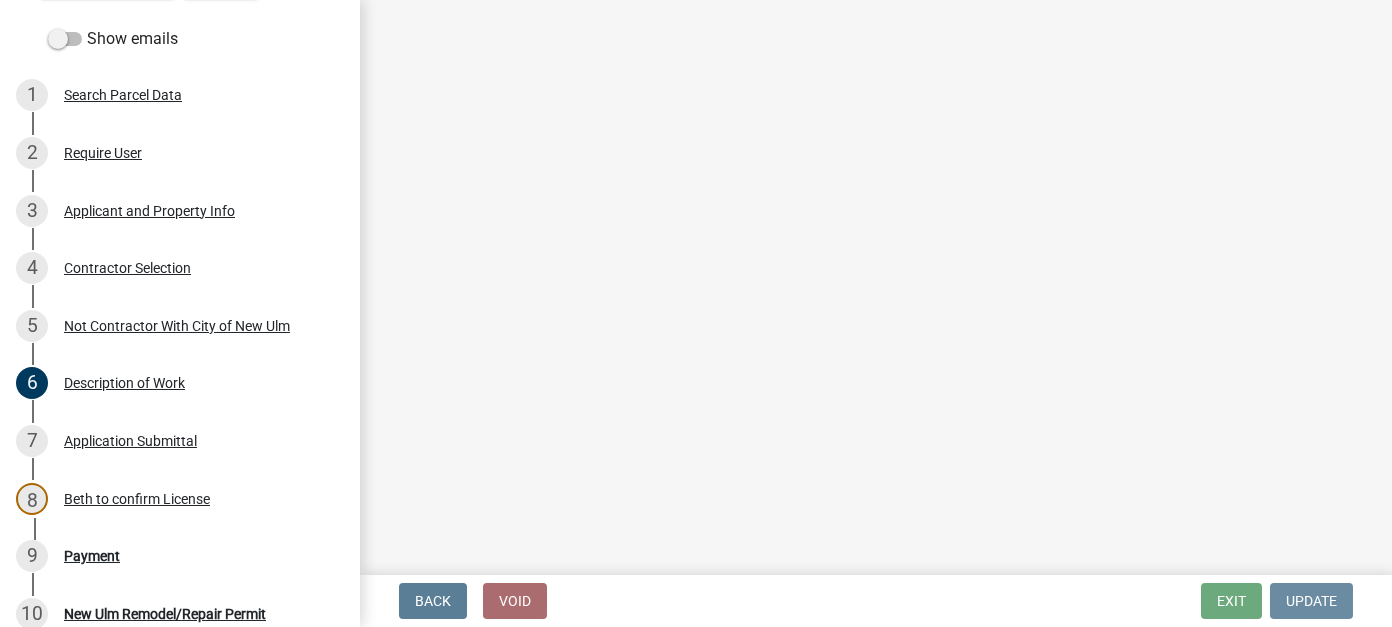scroll, scrollTop: 0, scrollLeft: 0, axis: both 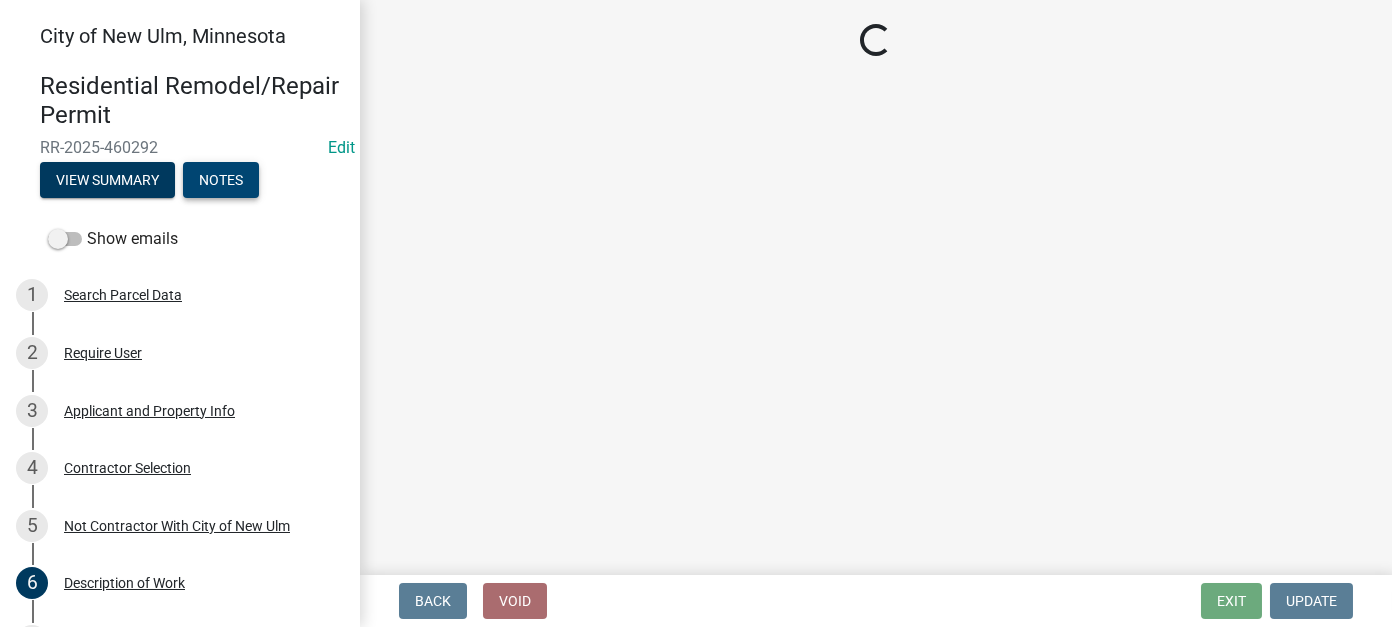 click on "Notes" at bounding box center (221, 180) 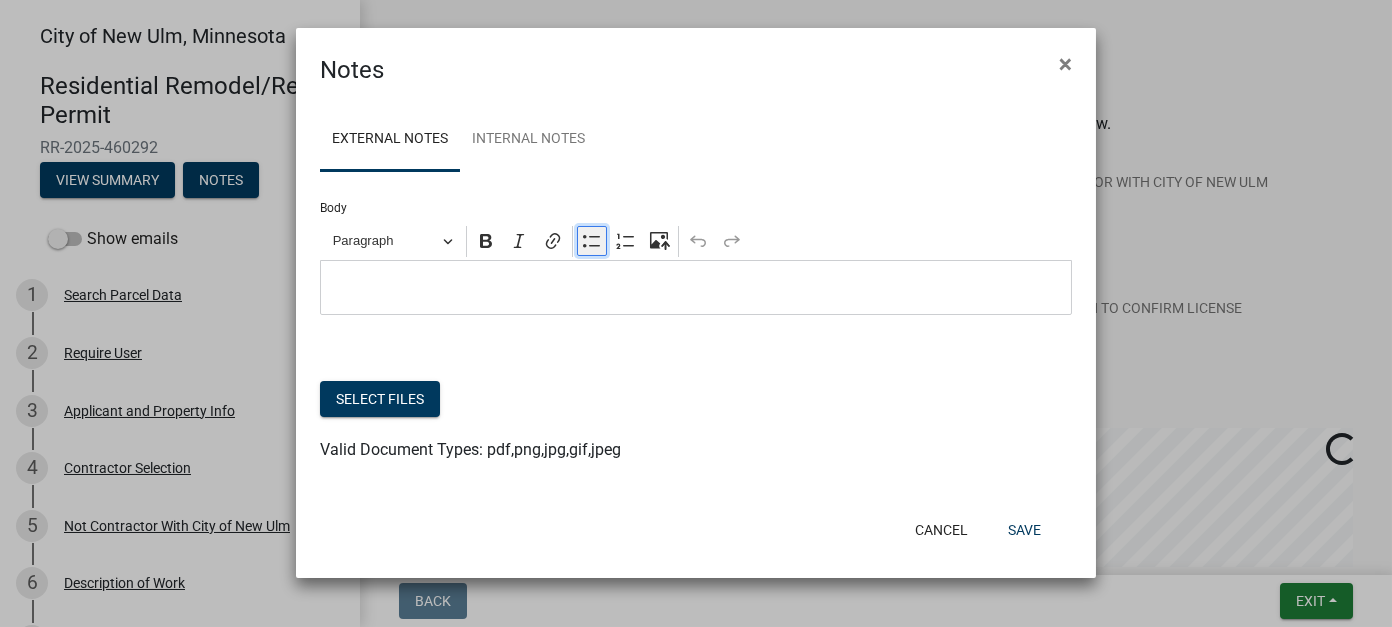 click on "Bulleted List" at bounding box center (592, 241) 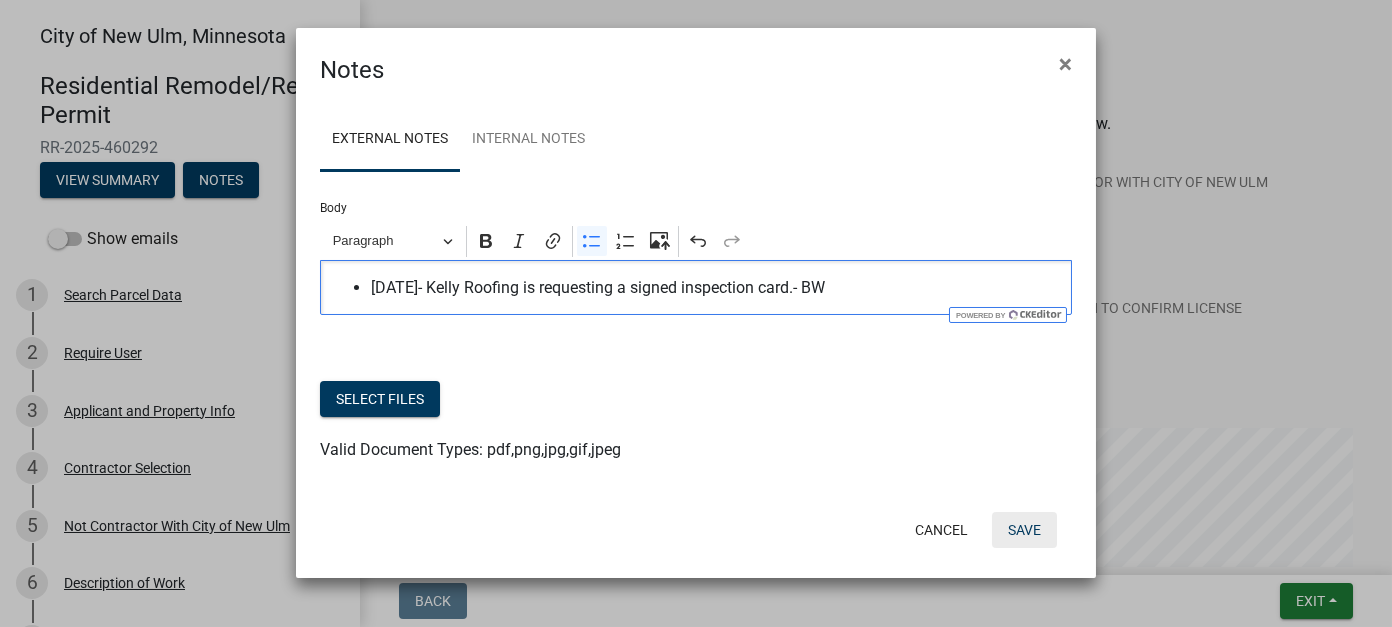 click on "Save" 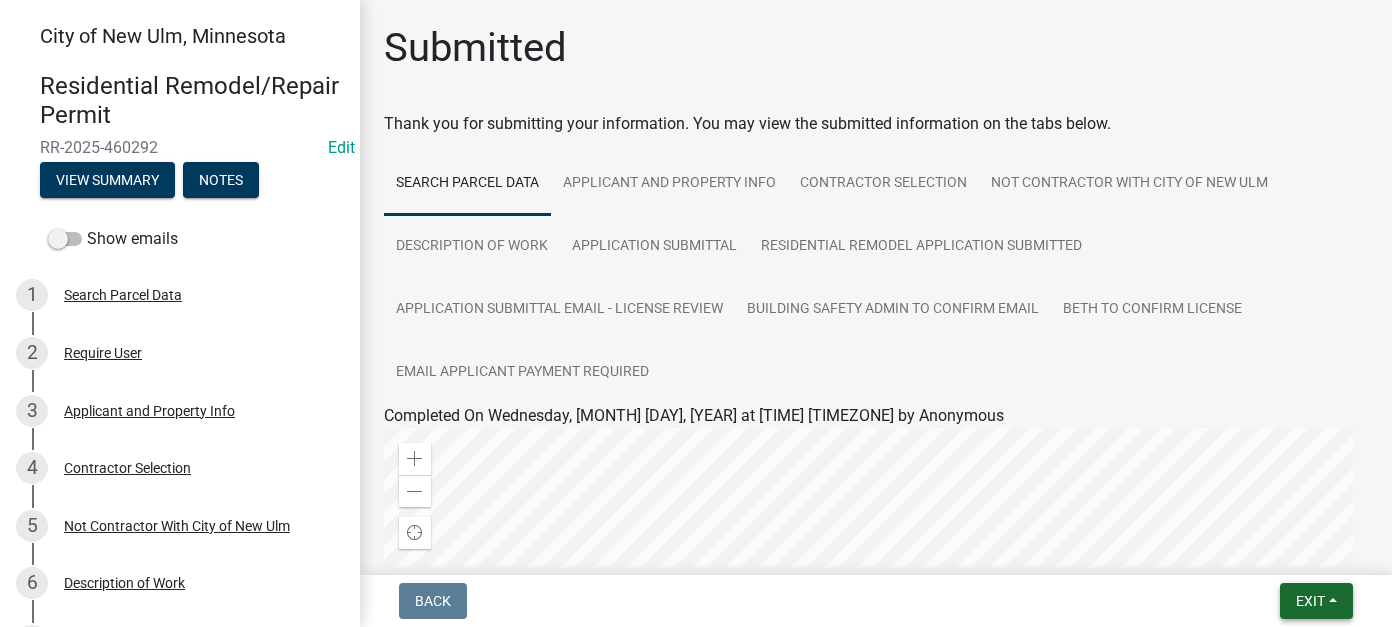 click on "Exit" at bounding box center [1310, 601] 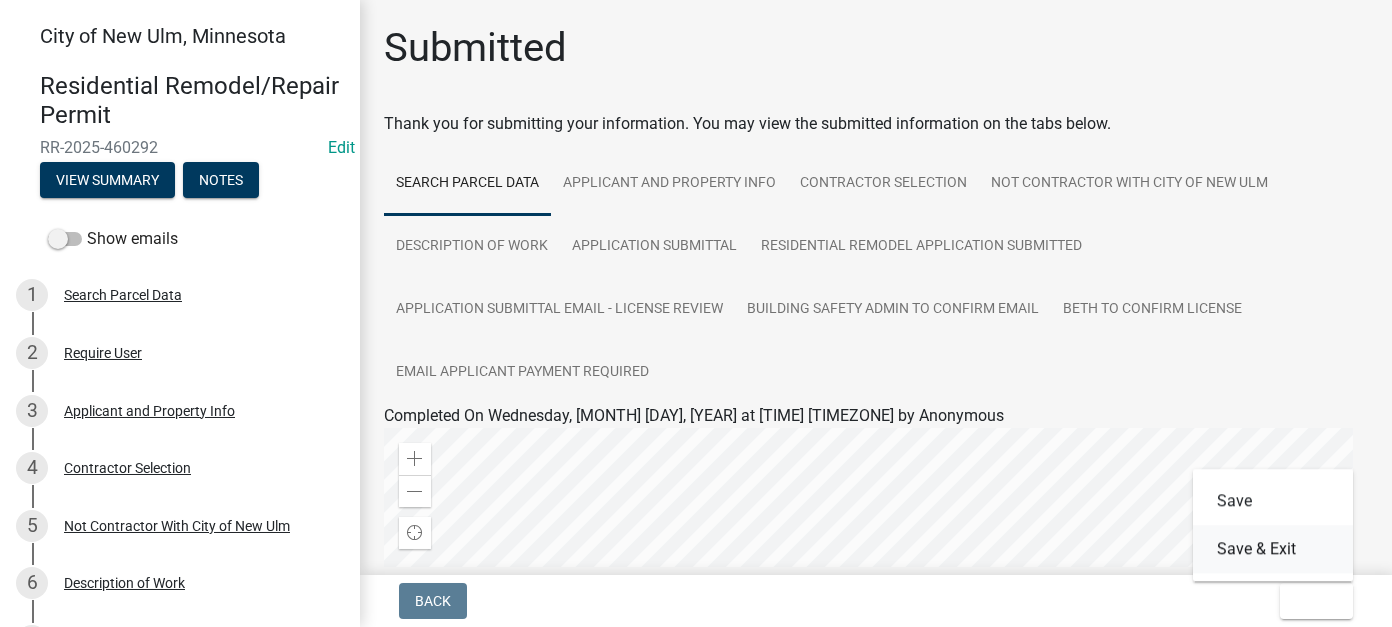 click on "Save & Exit" at bounding box center [1273, 549] 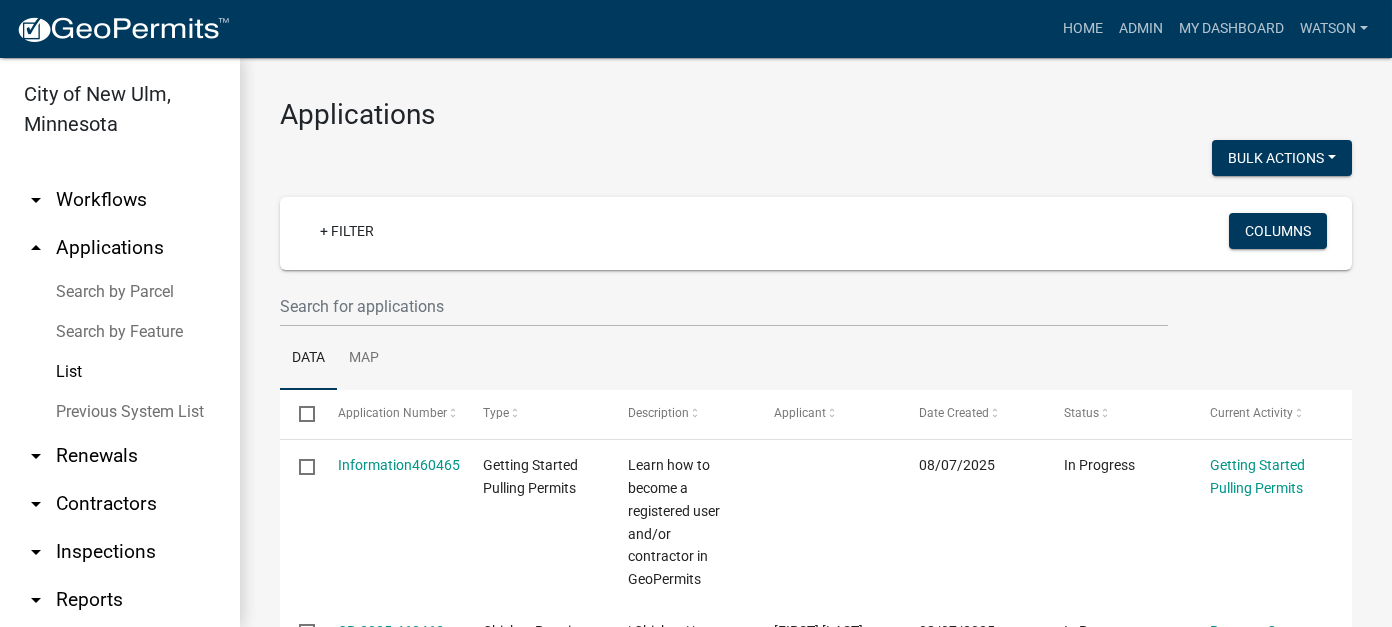 click on "List" at bounding box center [120, 372] 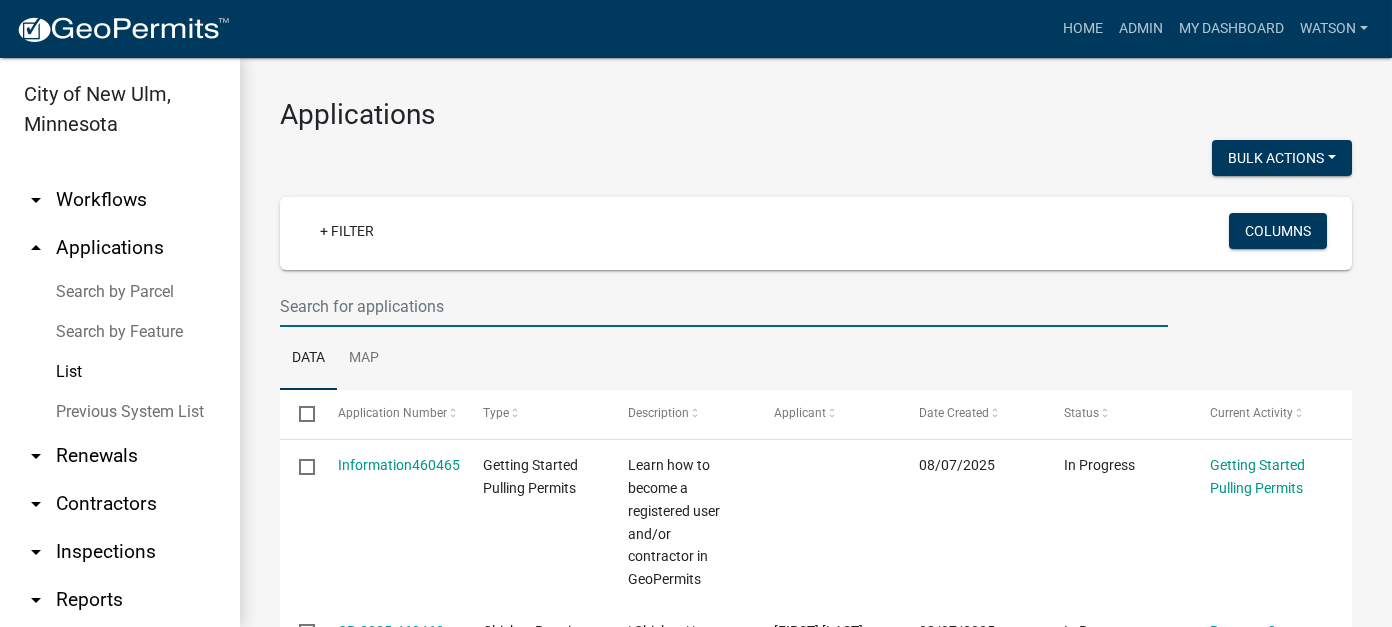 click at bounding box center [724, 306] 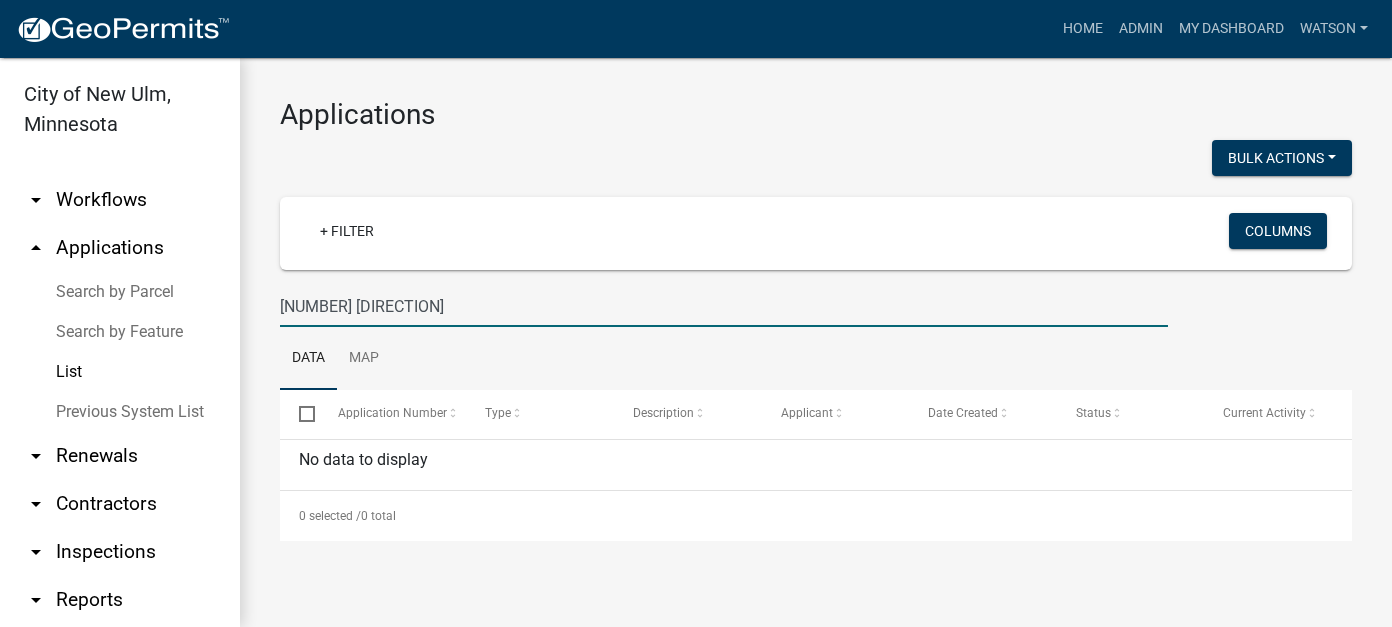 drag, startPoint x: 376, startPoint y: 305, endPoint x: 320, endPoint y: 301, distance: 56.142673 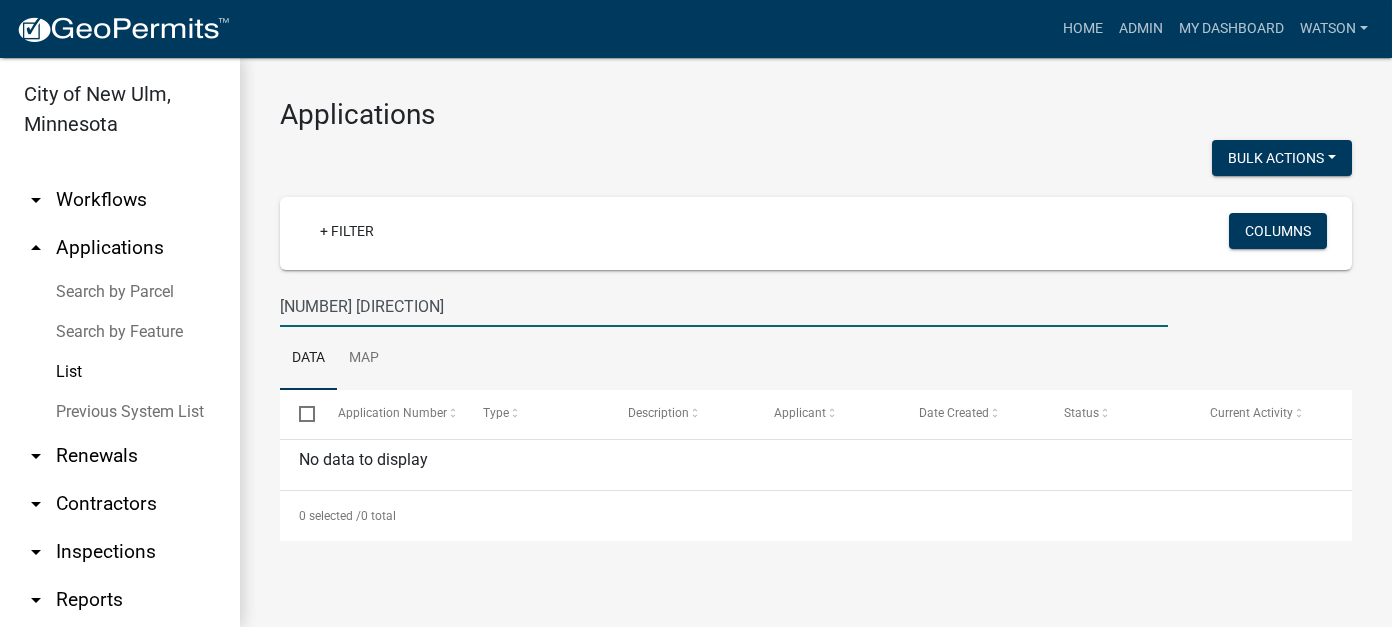 drag, startPoint x: 357, startPoint y: 307, endPoint x: 319, endPoint y: 307, distance: 38 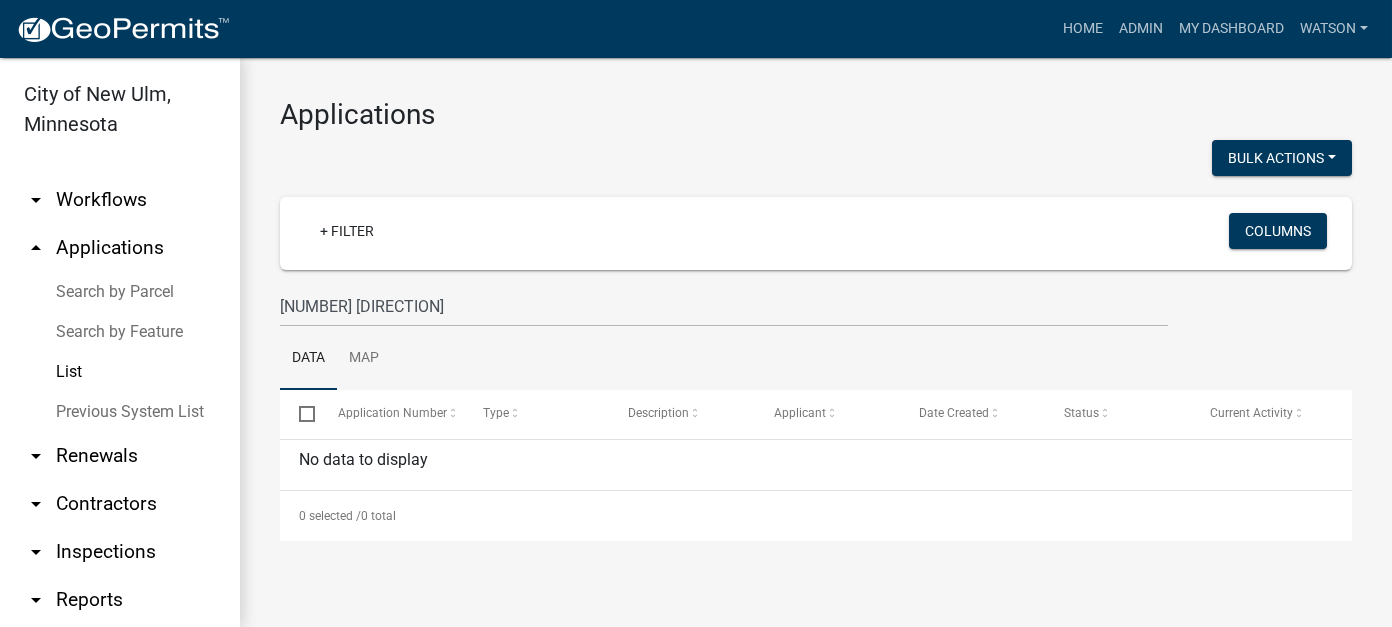 click on "arrow_drop_down   Workflows" at bounding box center [120, 200] 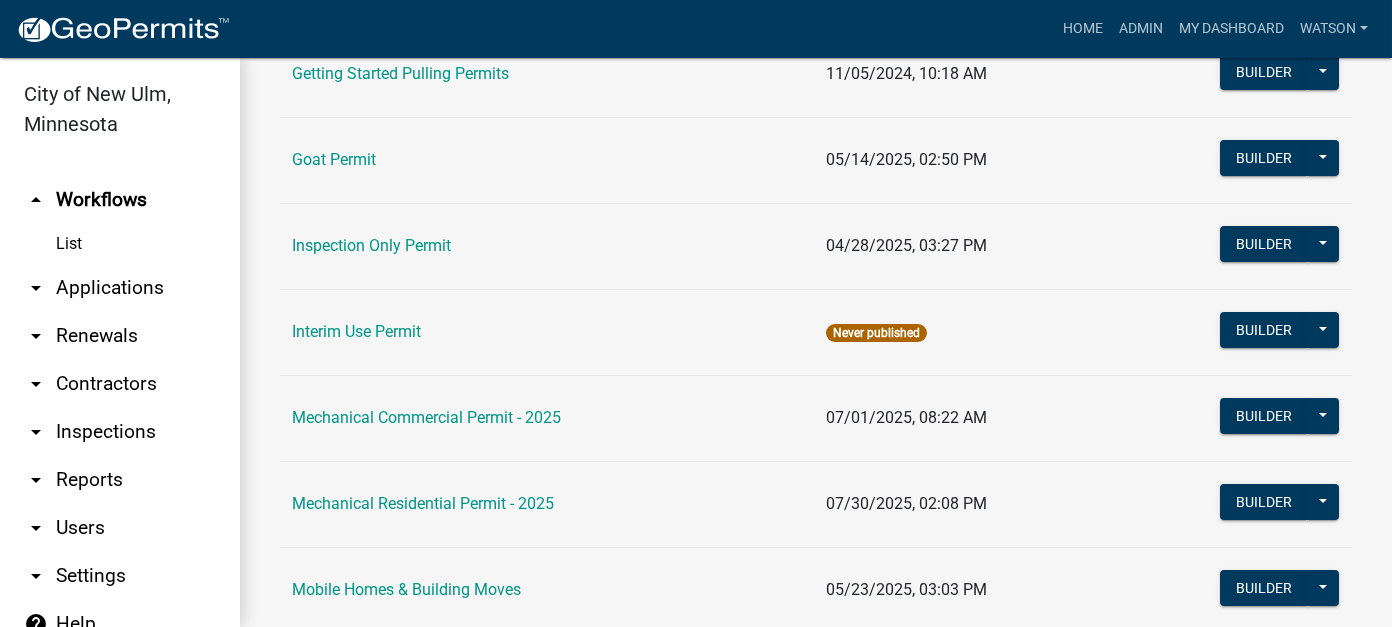 scroll, scrollTop: 1000, scrollLeft: 0, axis: vertical 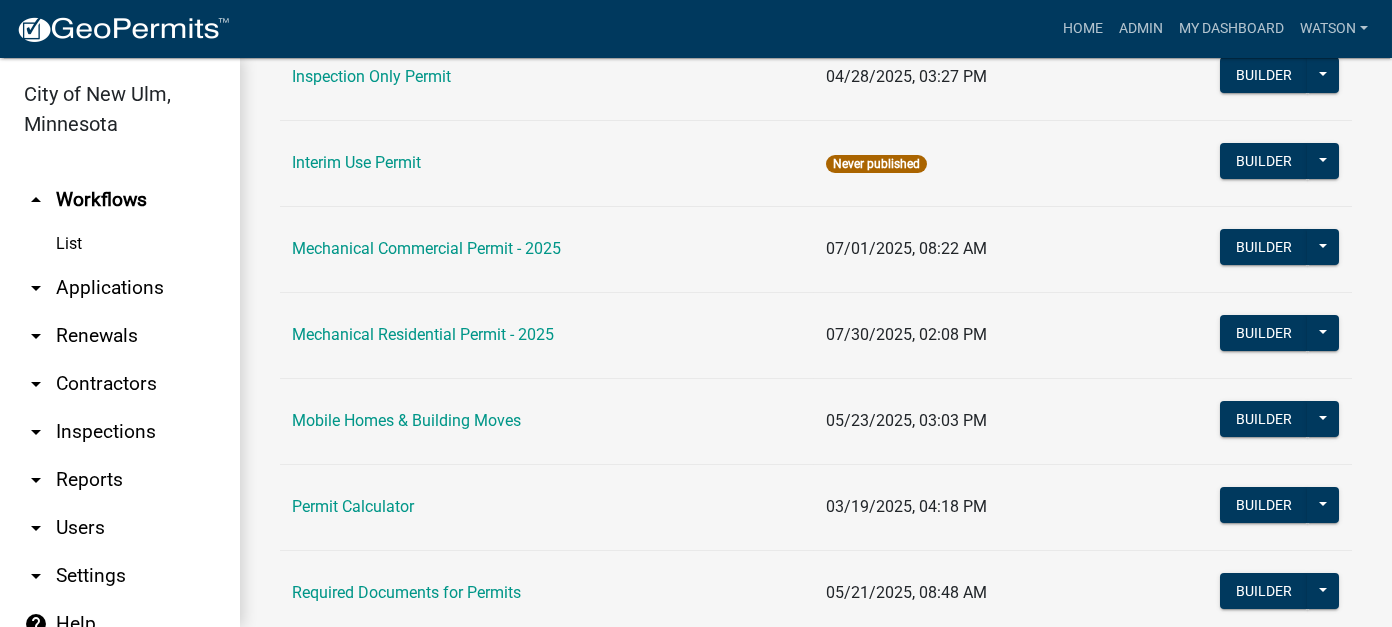 click on "arrow_drop_down   Applications" at bounding box center (120, 288) 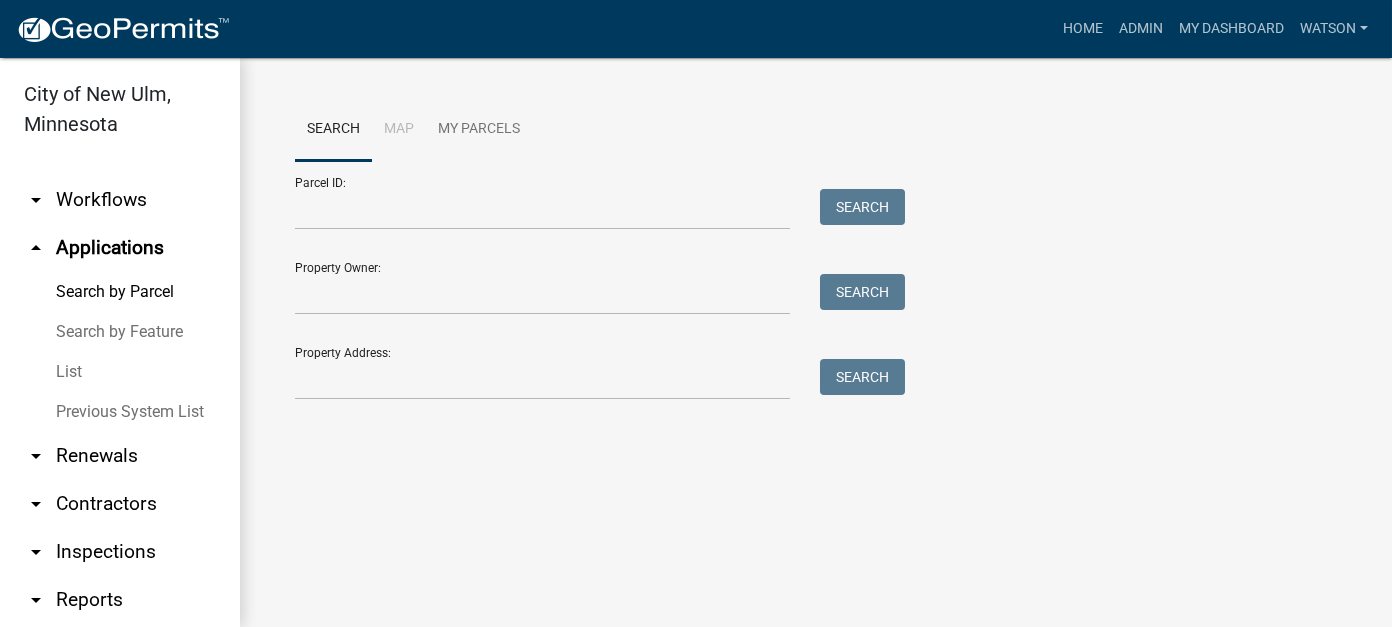 click on "List" at bounding box center [120, 372] 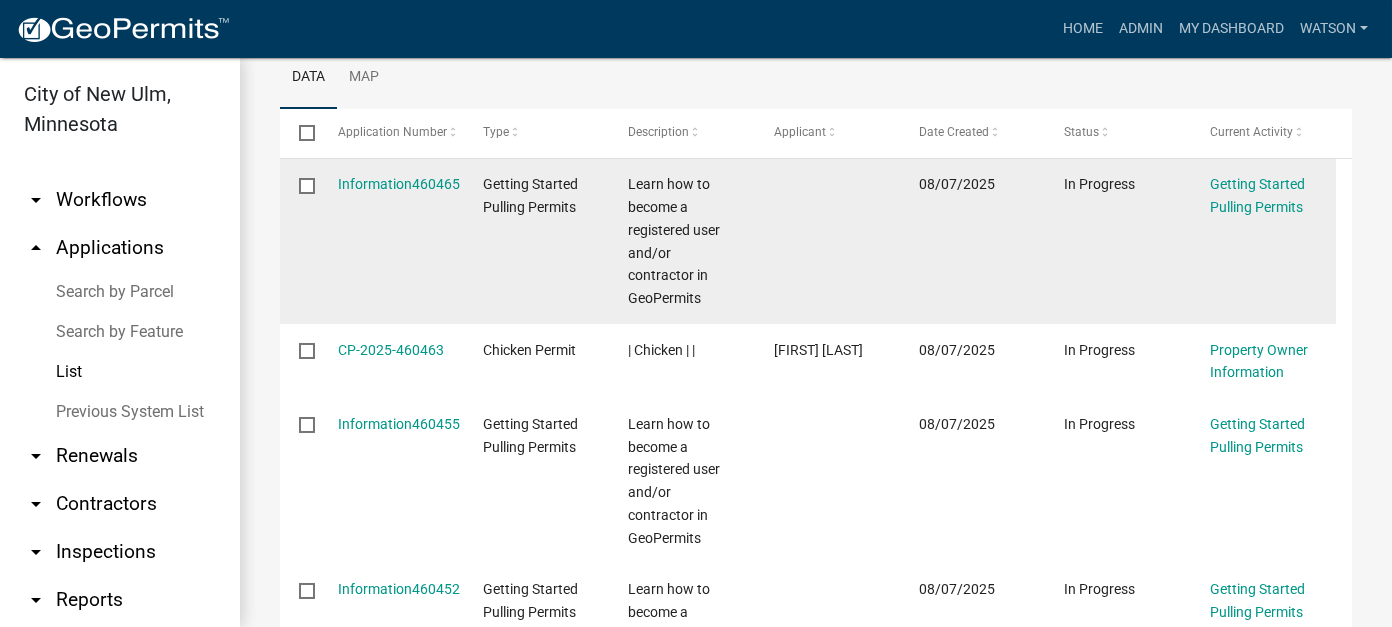 scroll, scrollTop: 300, scrollLeft: 0, axis: vertical 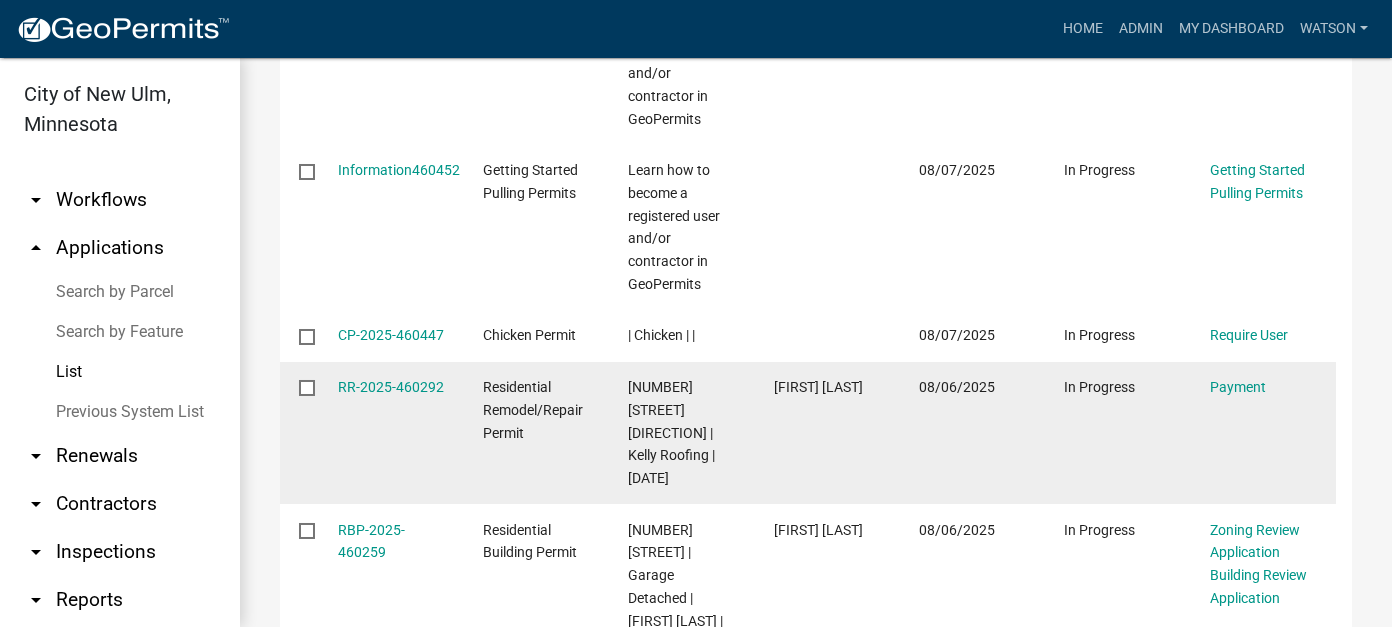 click on "RR-2025-460292" 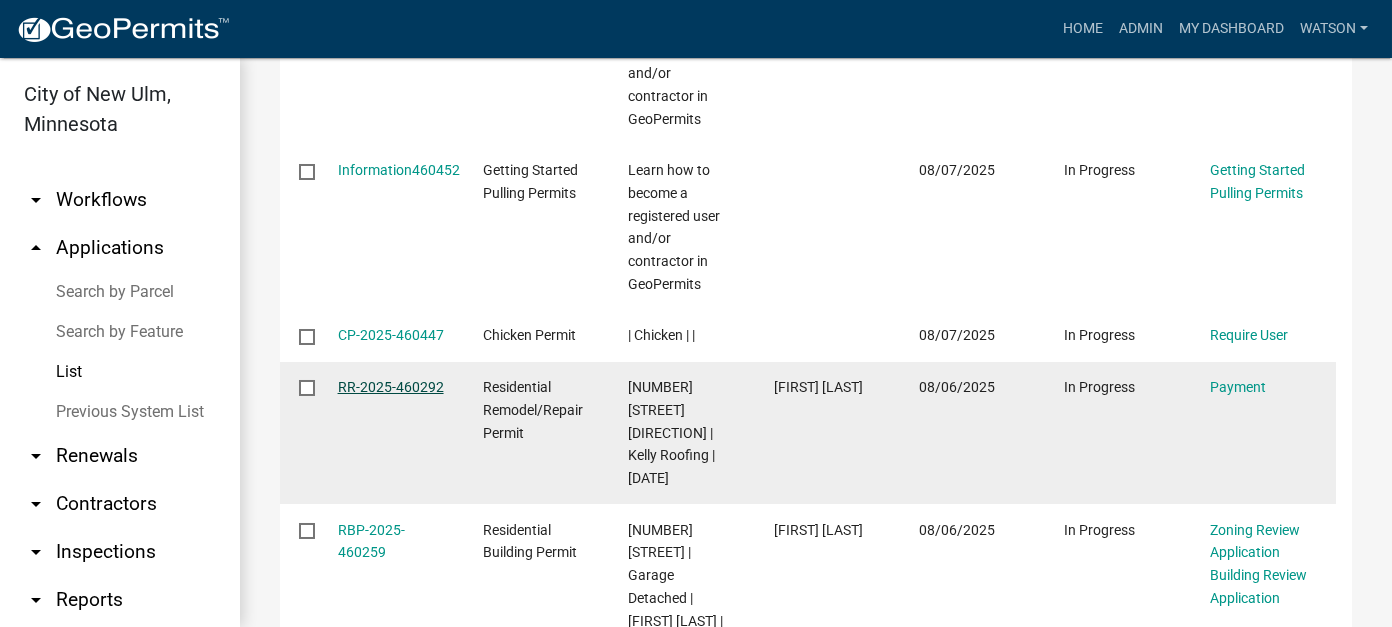 click on "RR-2025-460292" 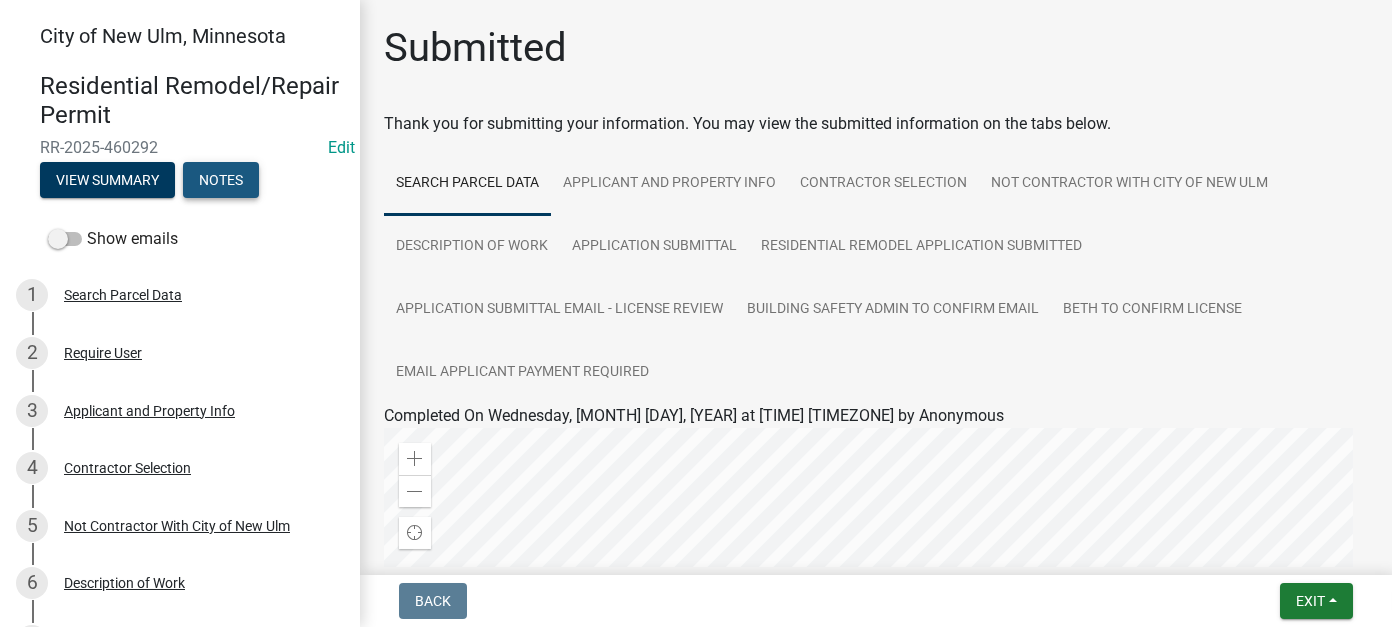 click on "Notes" at bounding box center (221, 180) 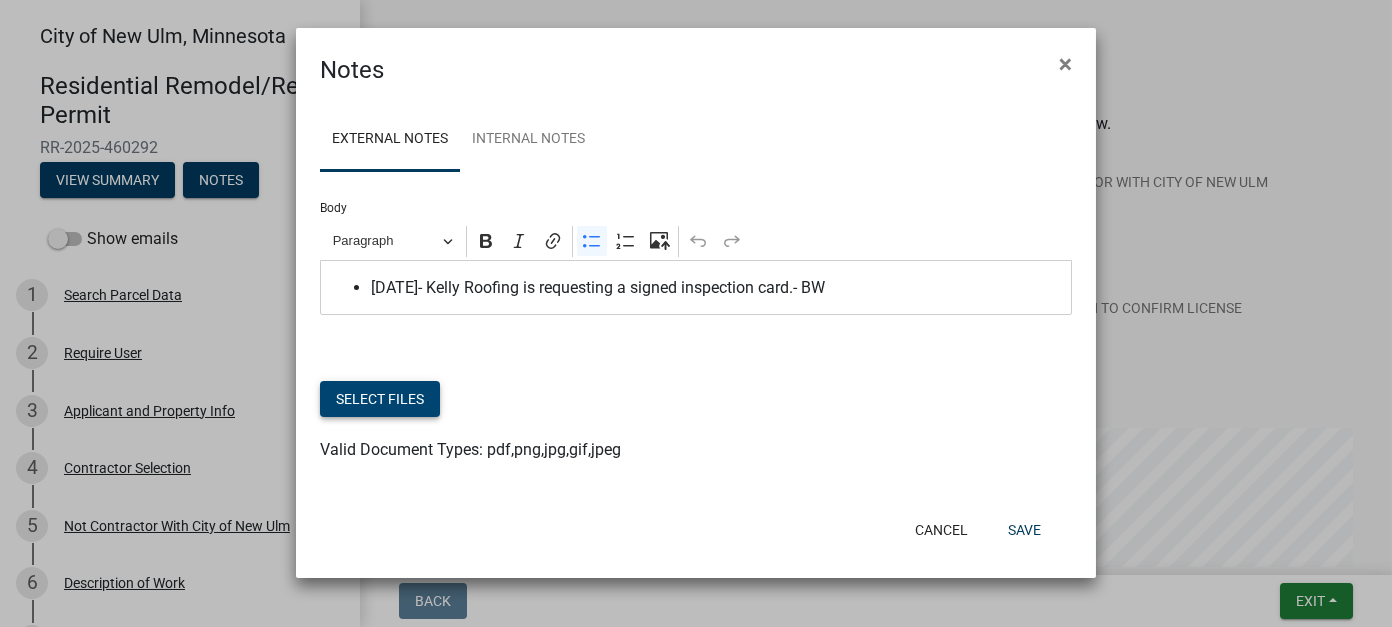 click on "Select files" 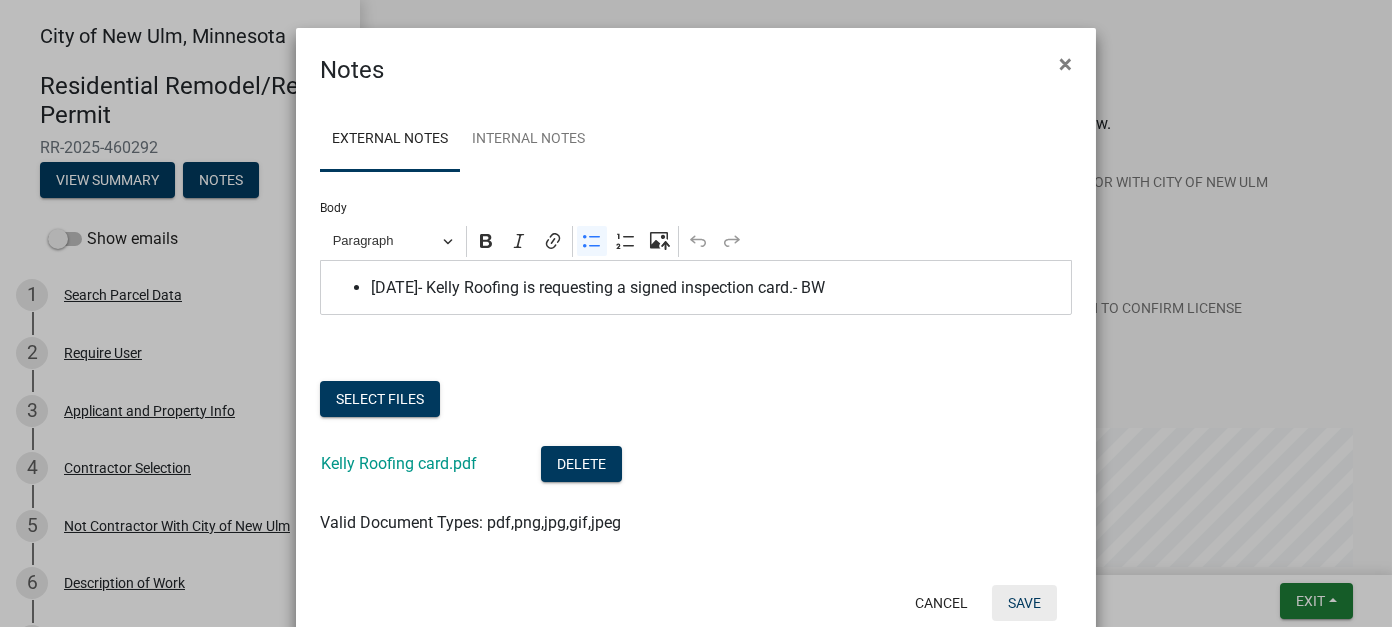 click on "Save" 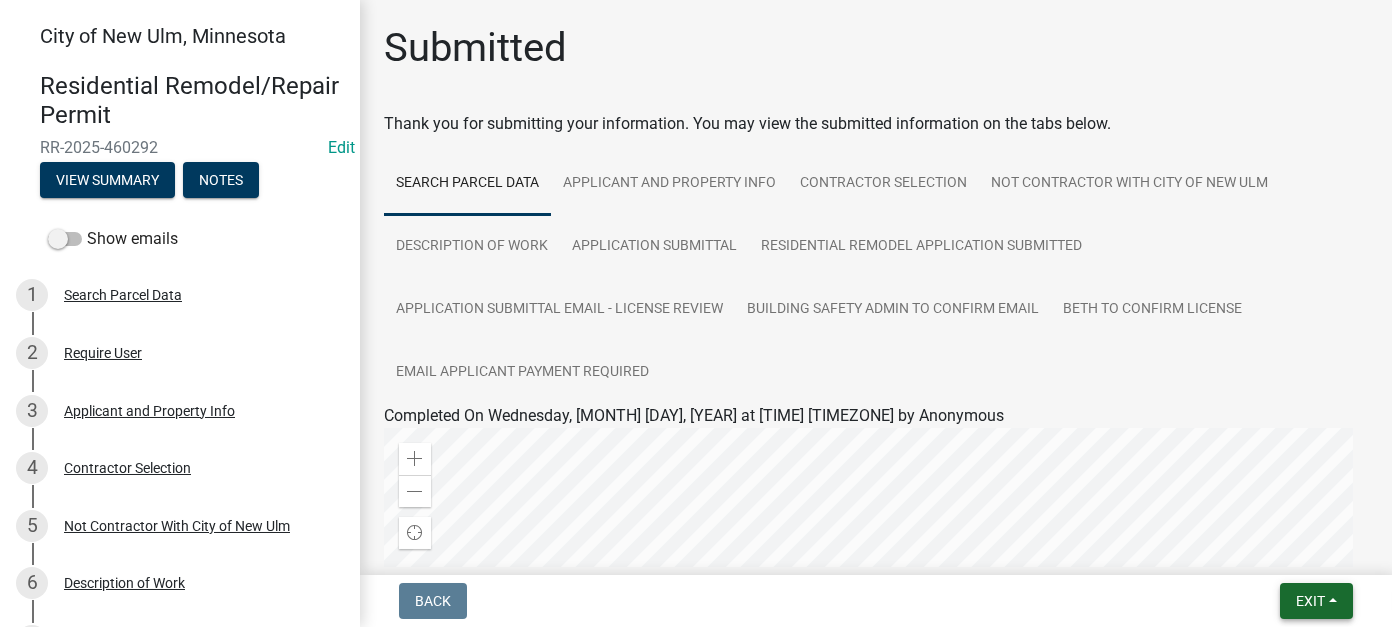 click on "Exit" at bounding box center [1316, 601] 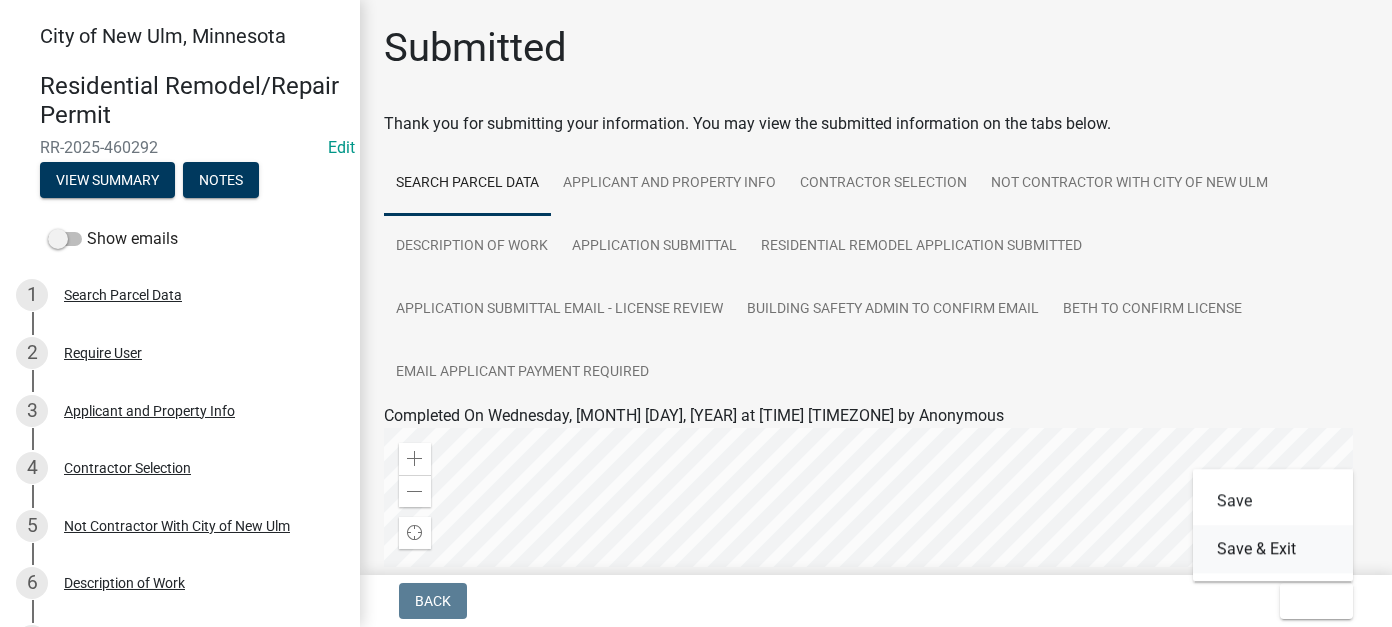 click on "Save & Exit" at bounding box center (1273, 549) 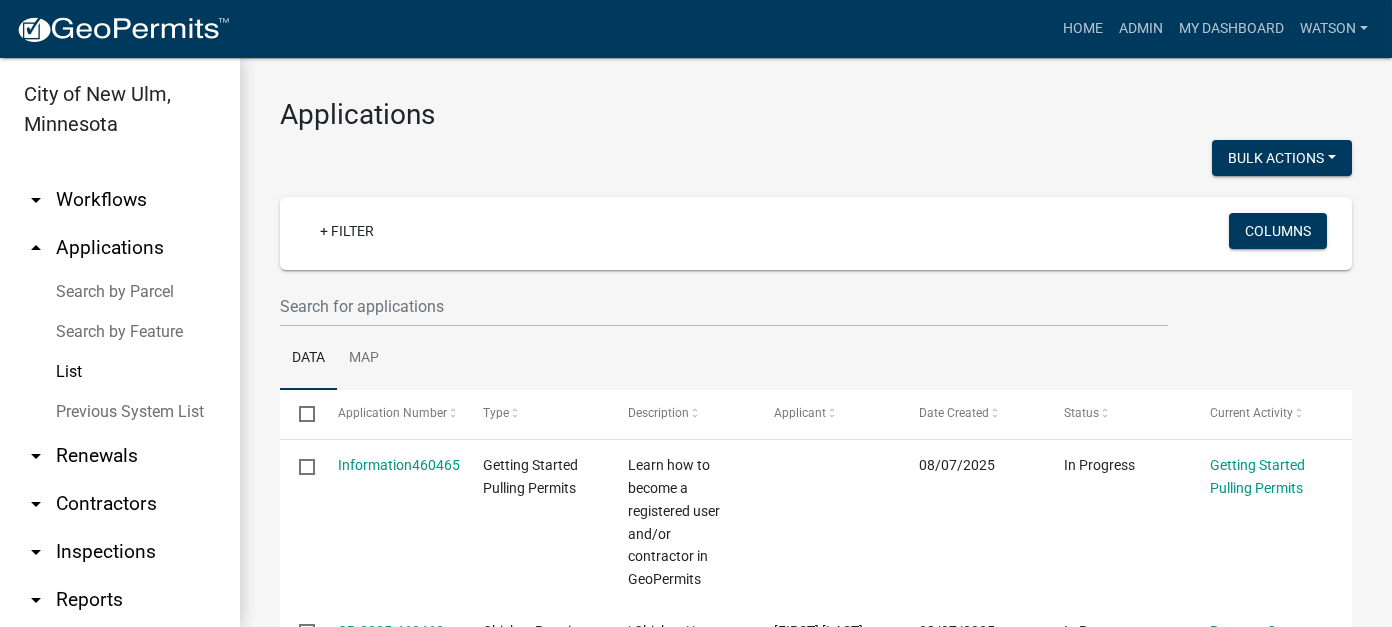 click on "List" at bounding box center [120, 372] 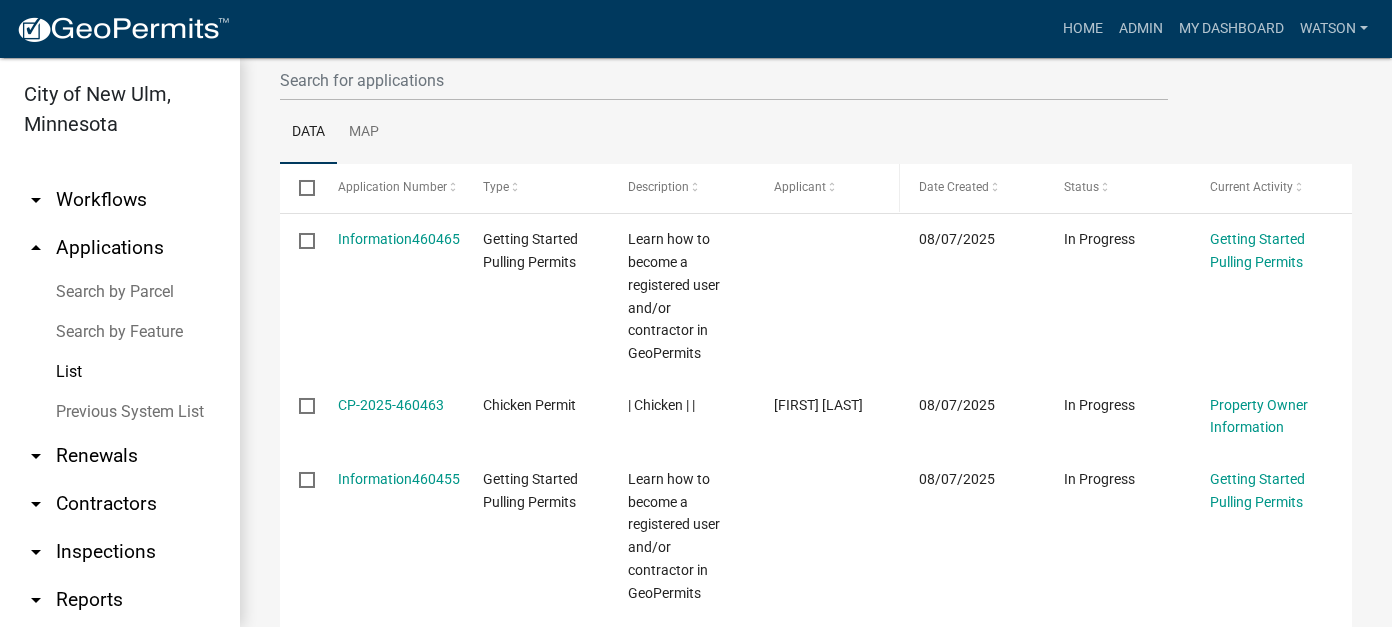 scroll, scrollTop: 300, scrollLeft: 0, axis: vertical 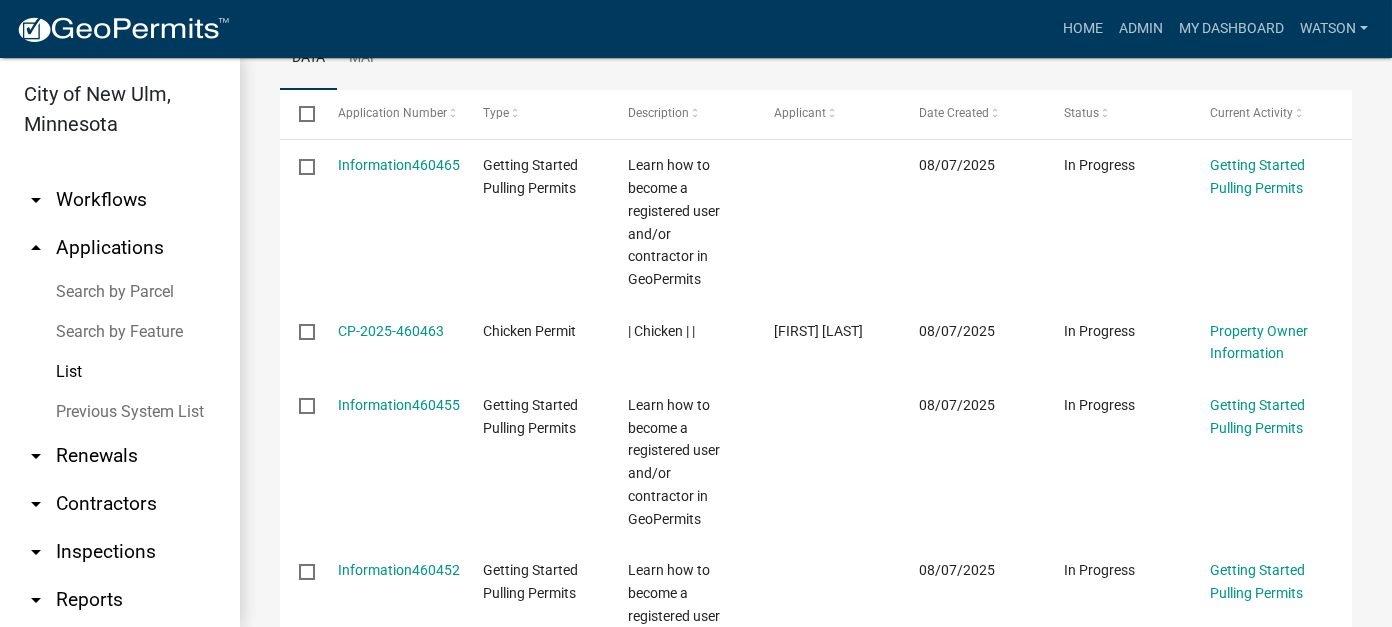 click on "List" at bounding box center [120, 372] 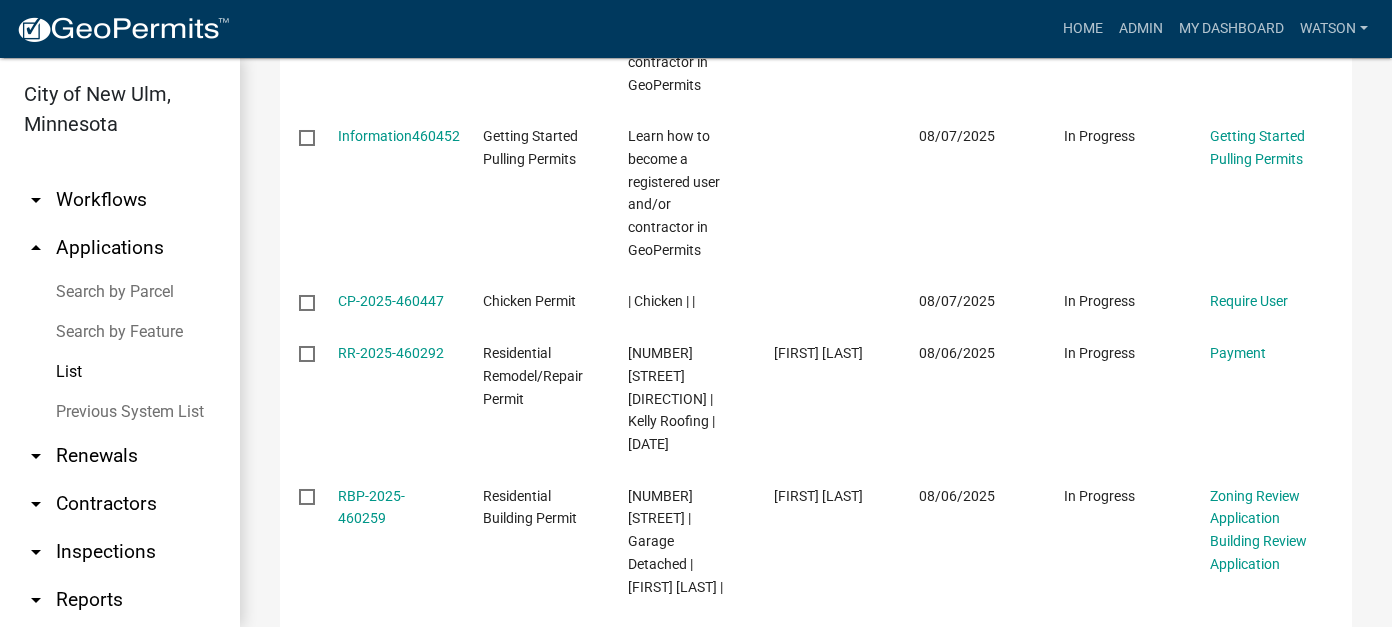 scroll, scrollTop: 900, scrollLeft: 0, axis: vertical 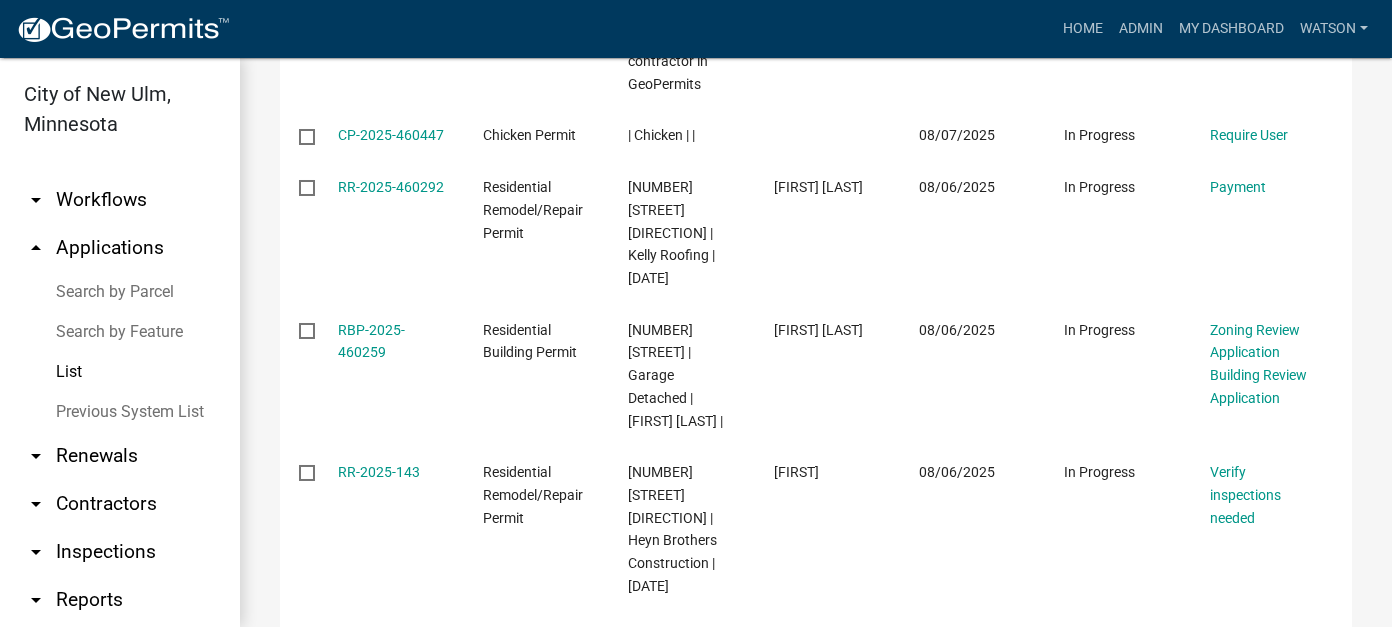 click on "List" at bounding box center [120, 372] 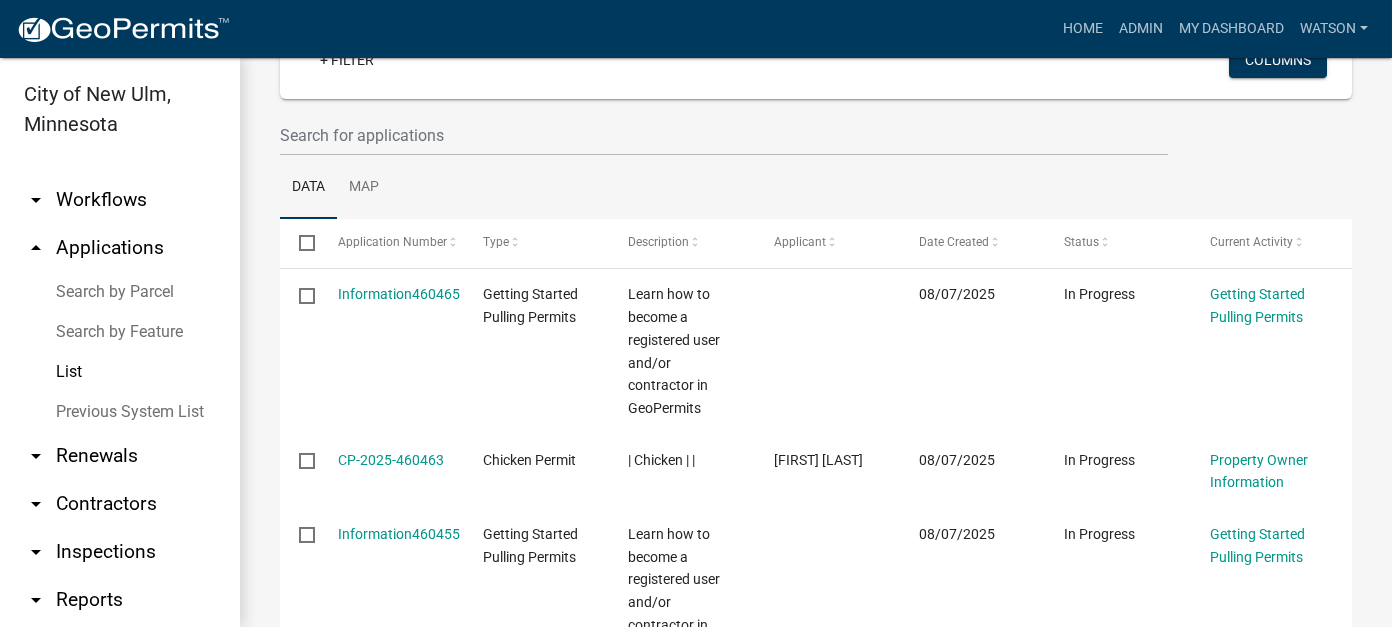 scroll, scrollTop: 100, scrollLeft: 0, axis: vertical 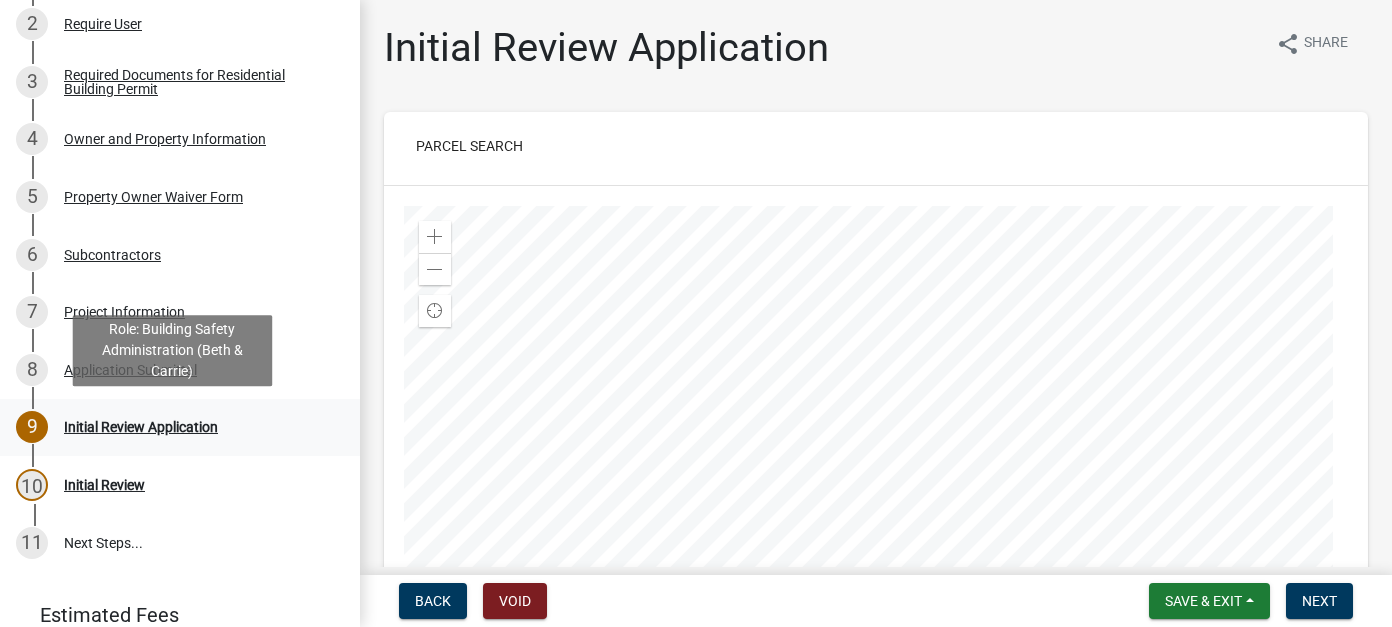 click on "Initial Review Application" at bounding box center (141, 427) 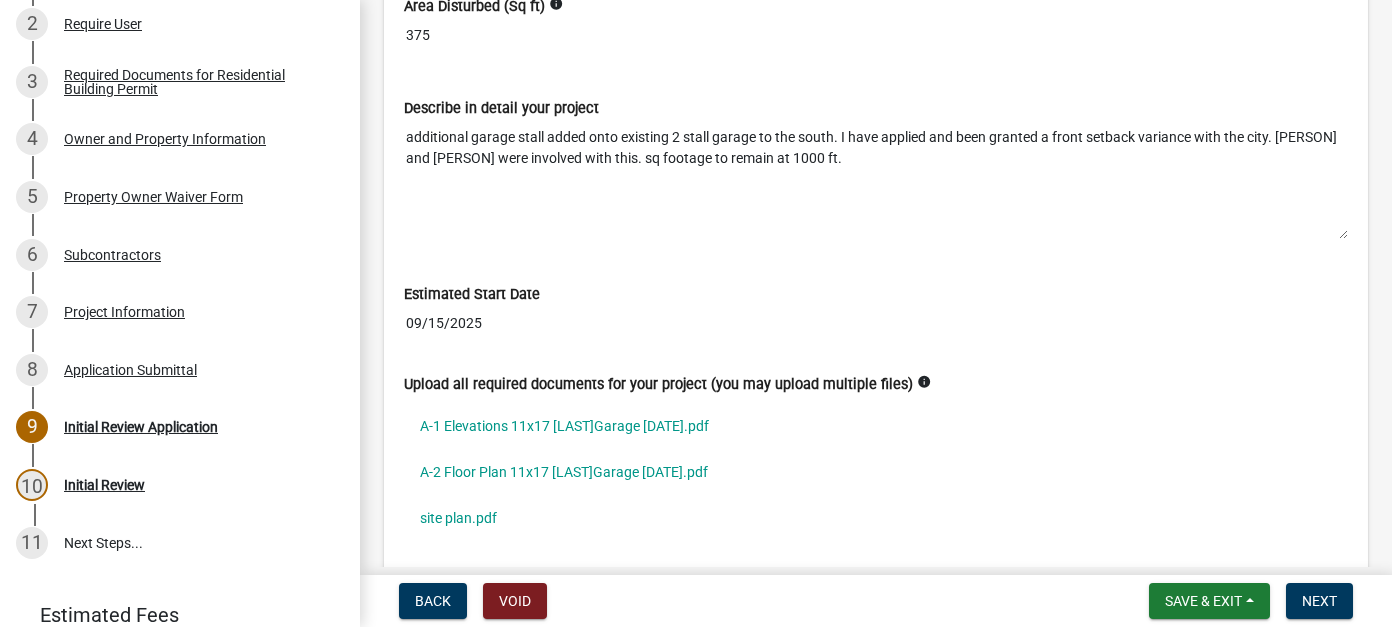 scroll, scrollTop: 4600, scrollLeft: 0, axis: vertical 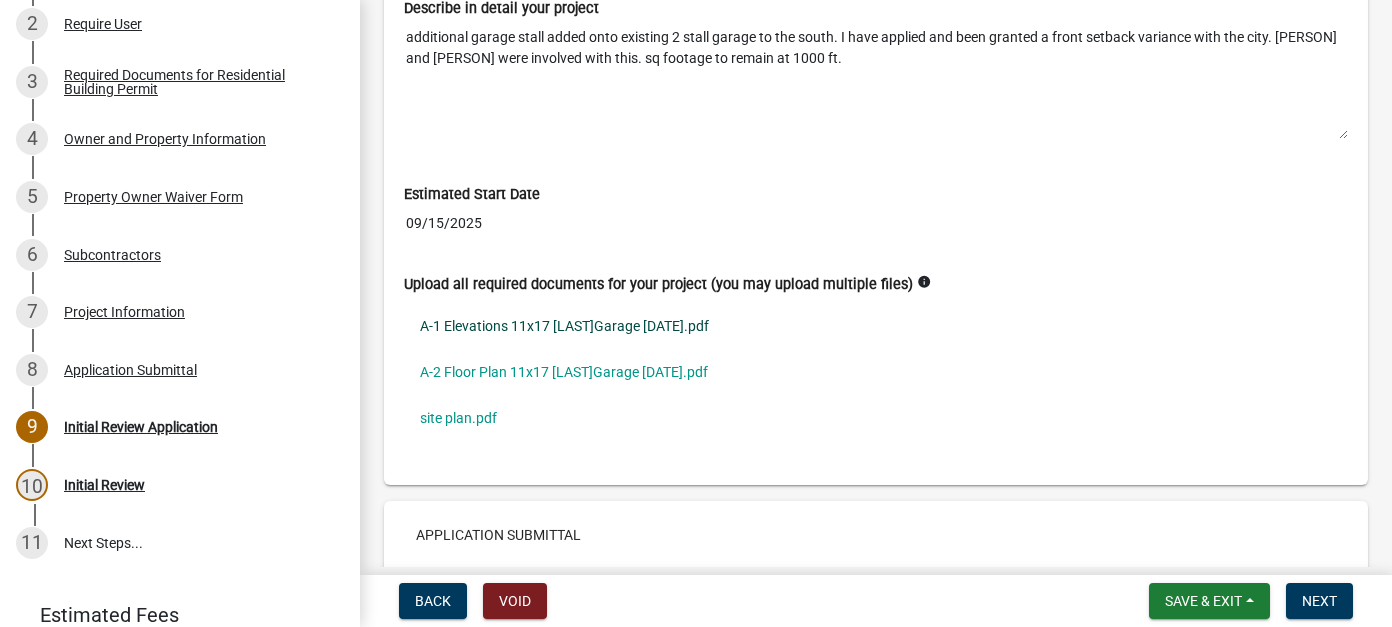 click on "A-1 Elevations 11x17 [LAST]Garage [DATE].pdf" 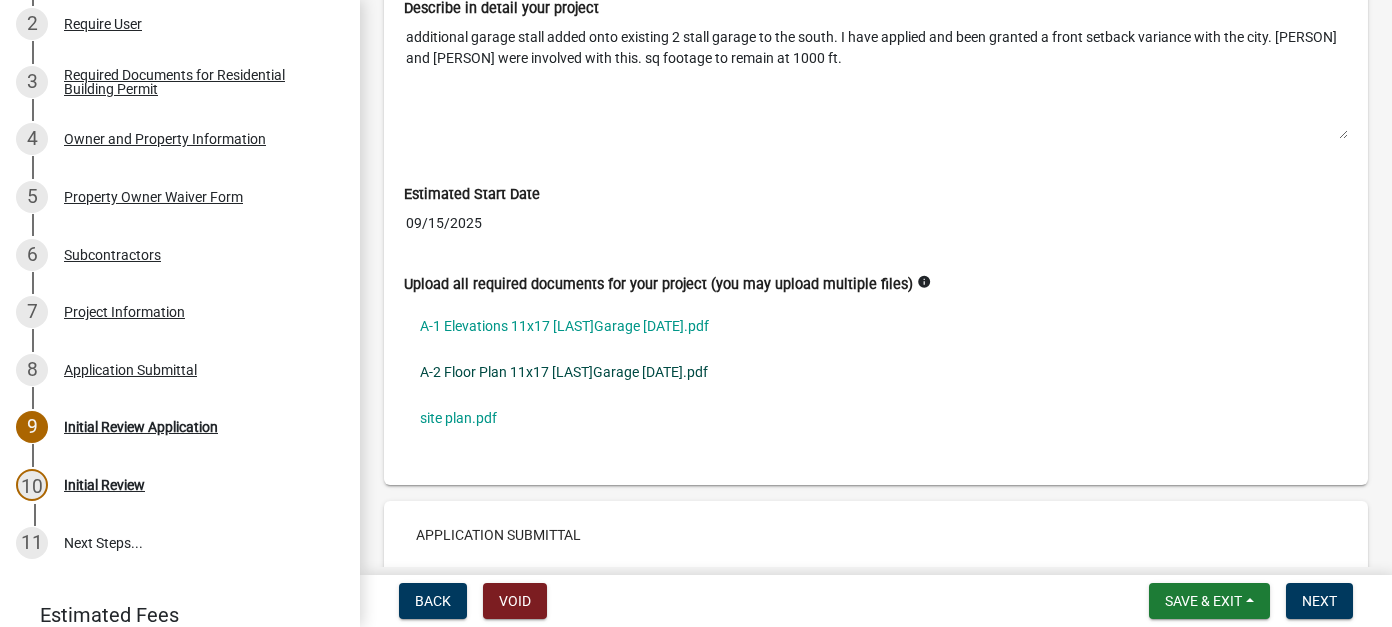 click on "A-2 Floor Plan 11x17 ZollnerGarage 8_6_25.pdf" 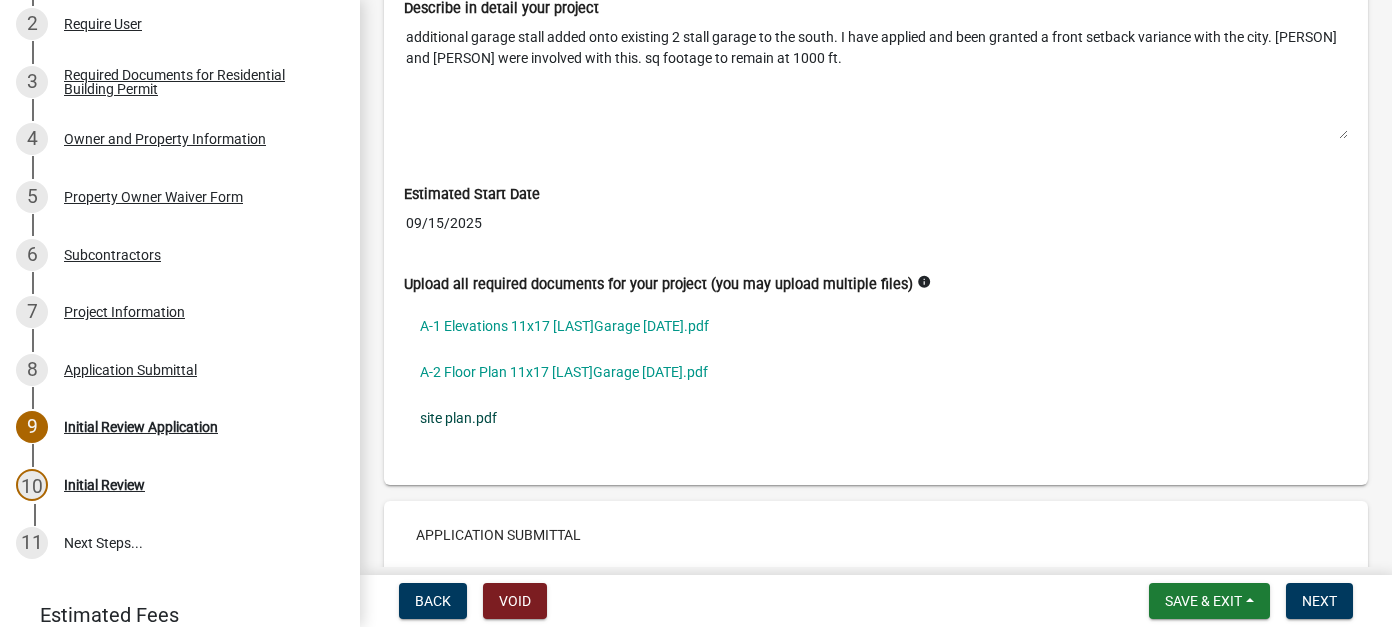 click on "site plan.pdf" 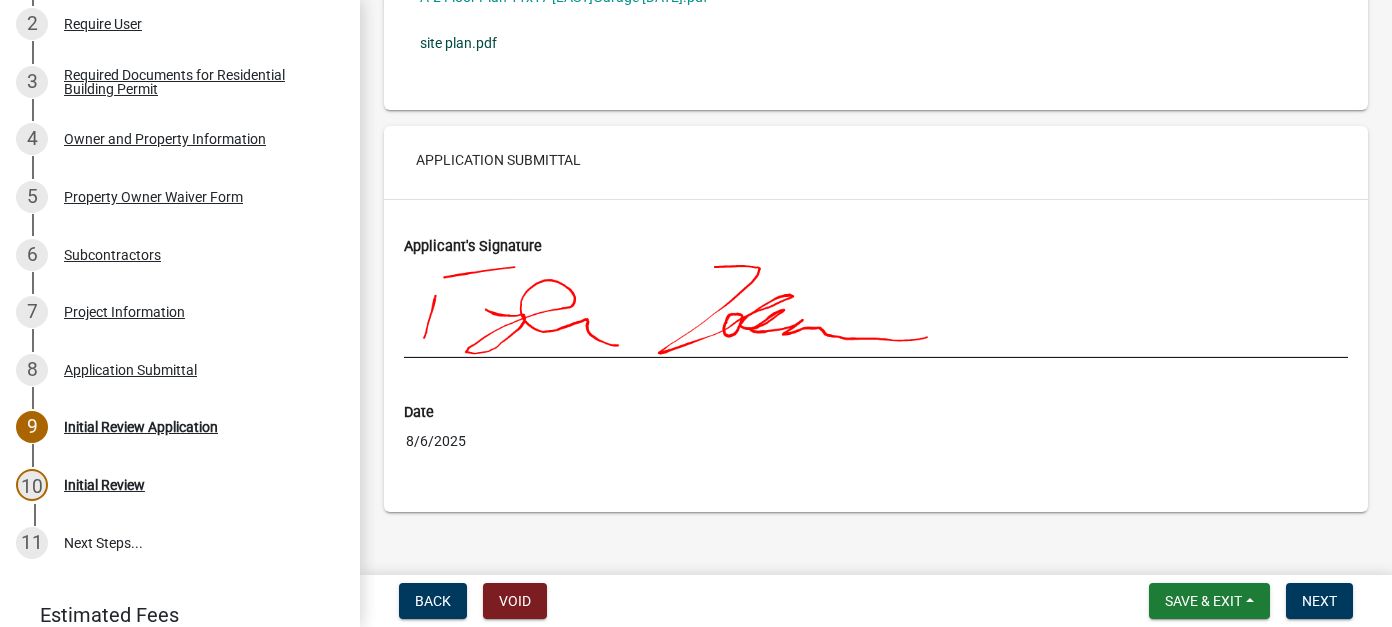 scroll, scrollTop: 4976, scrollLeft: 0, axis: vertical 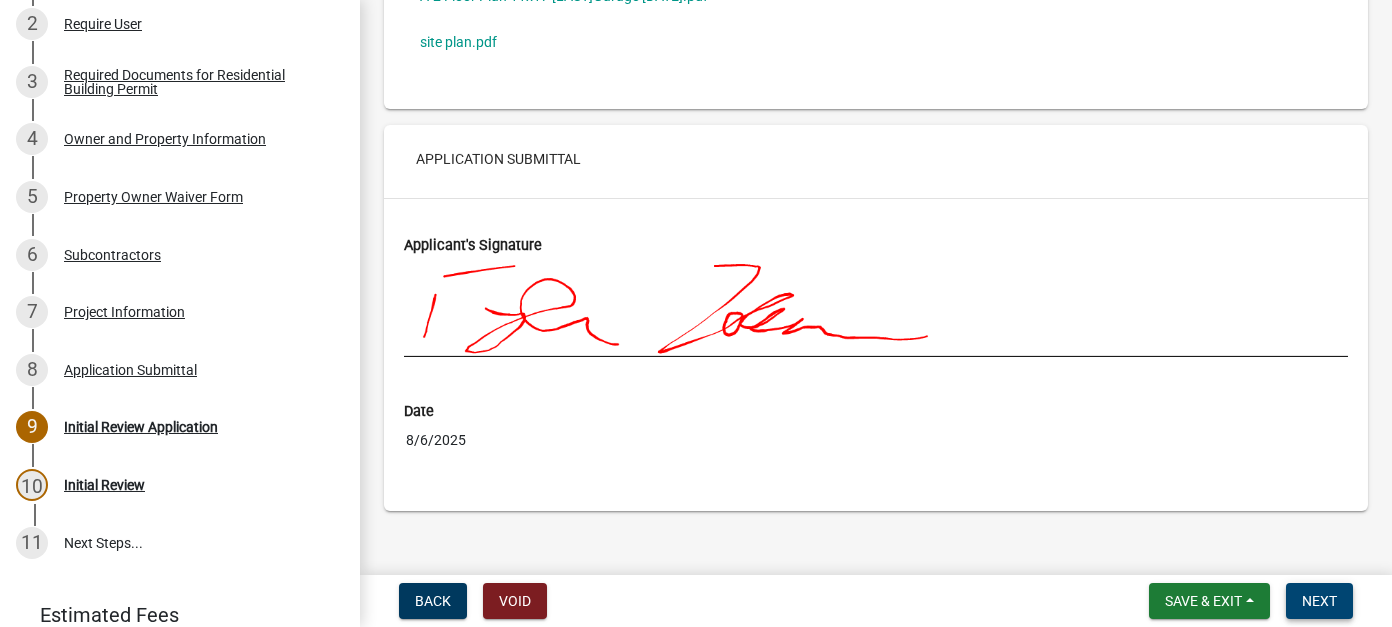 click on "Next" at bounding box center [1319, 601] 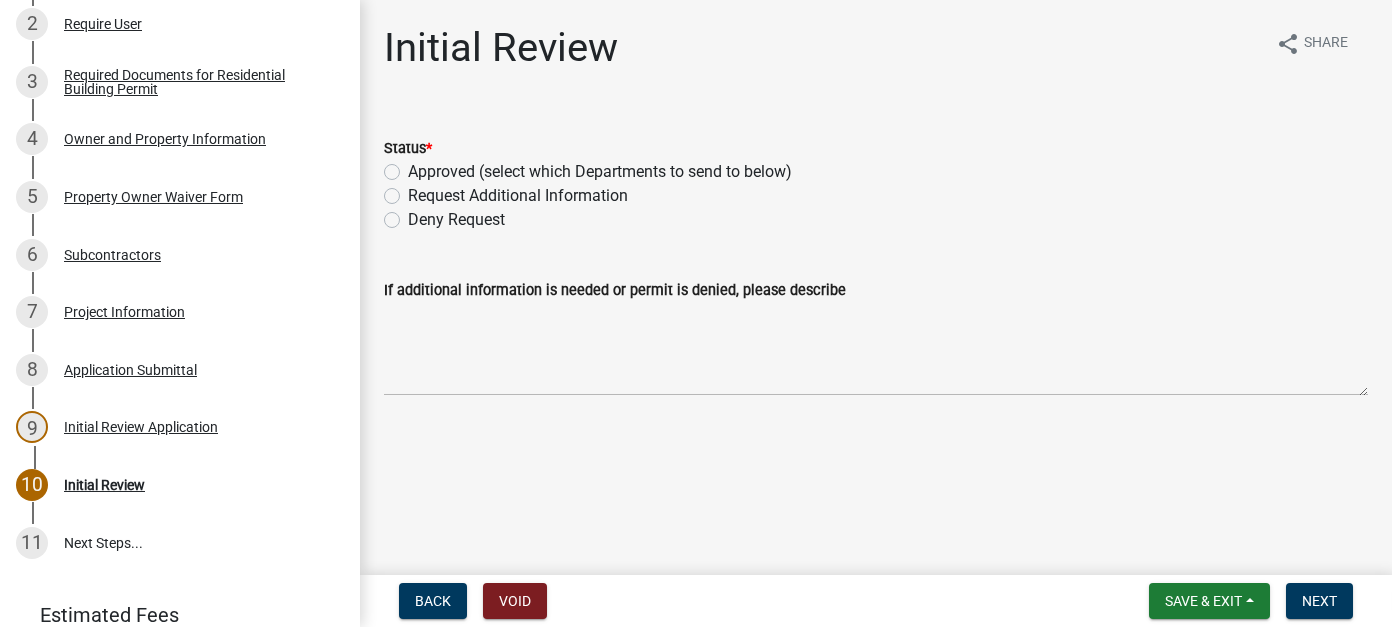 click on "Approved (select which Departments to send to below)" 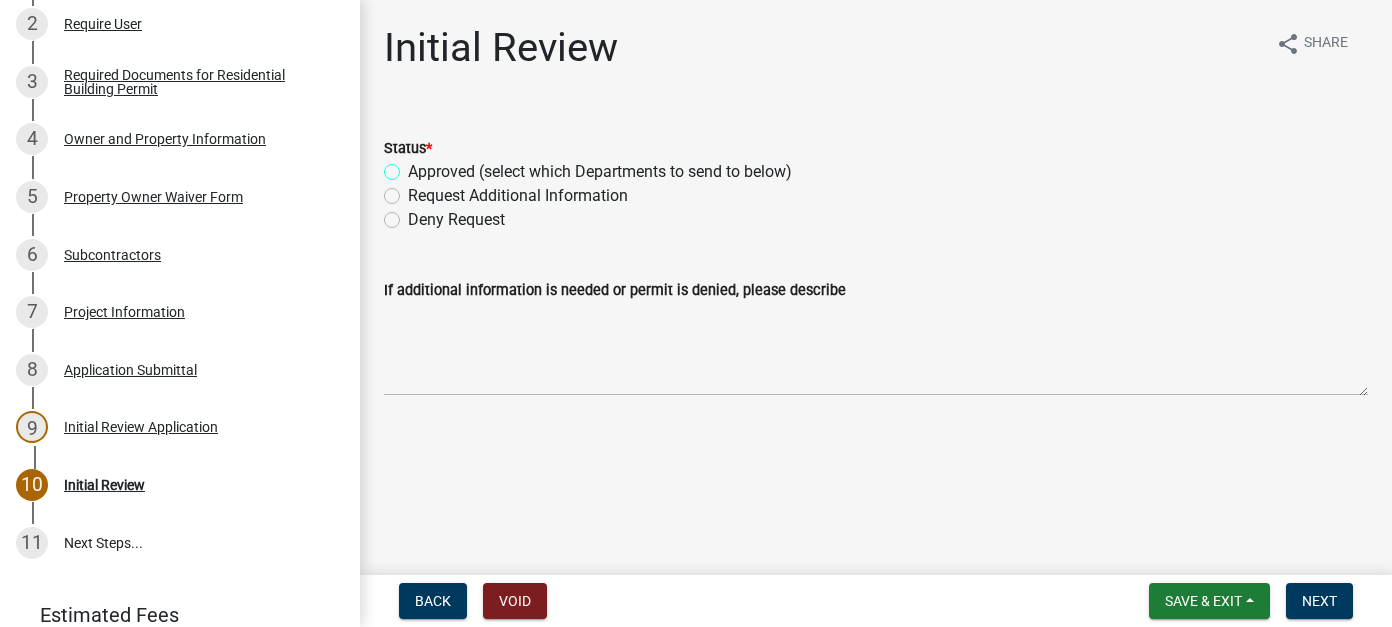 click on "Approved (select which Departments to send to below)" at bounding box center [414, 166] 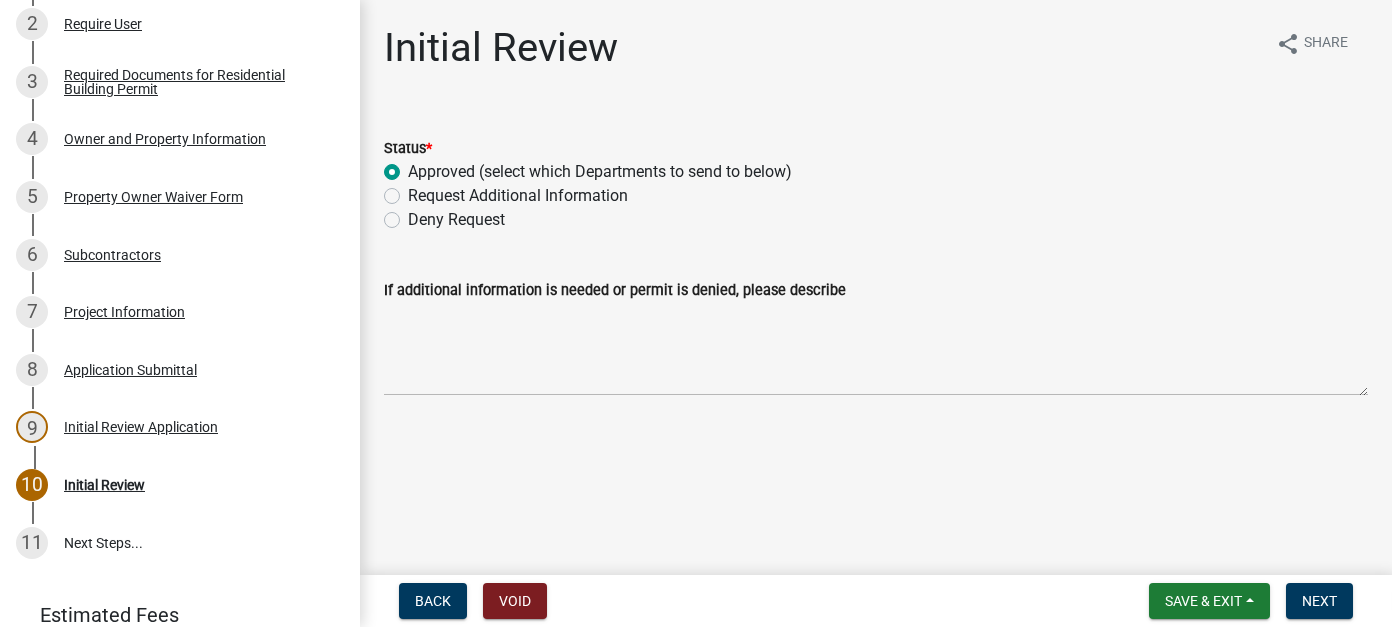 radio on "true" 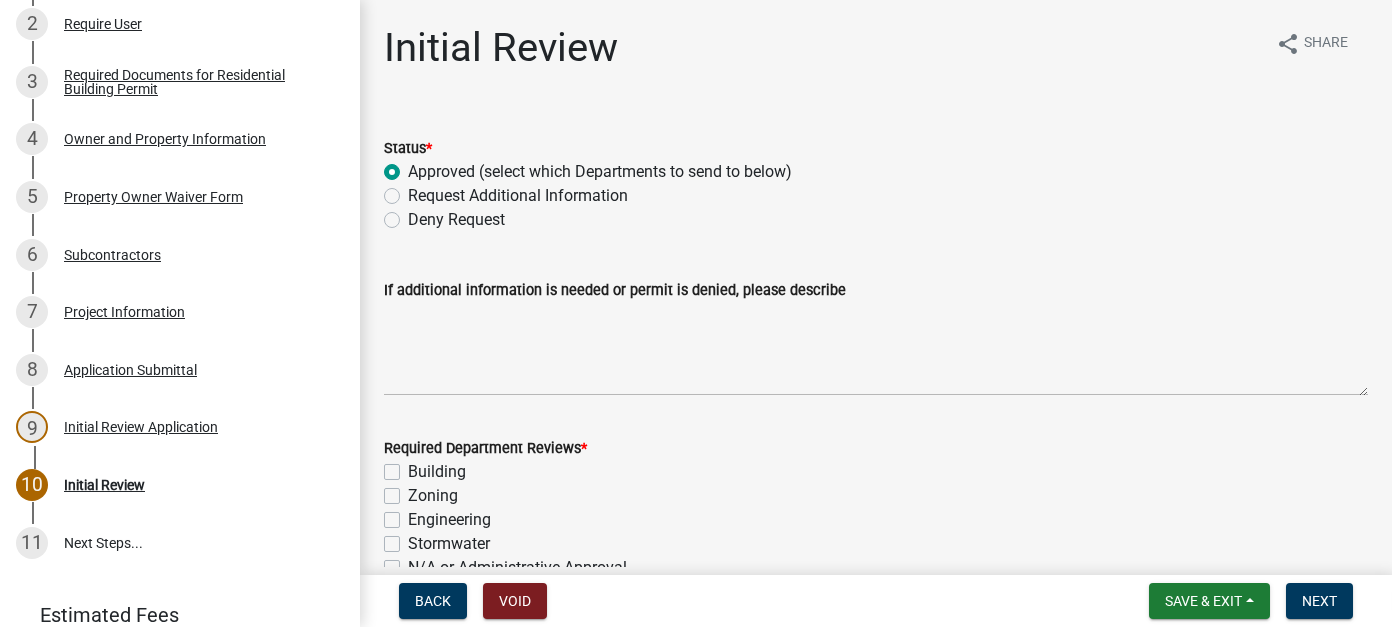 click on "Building" 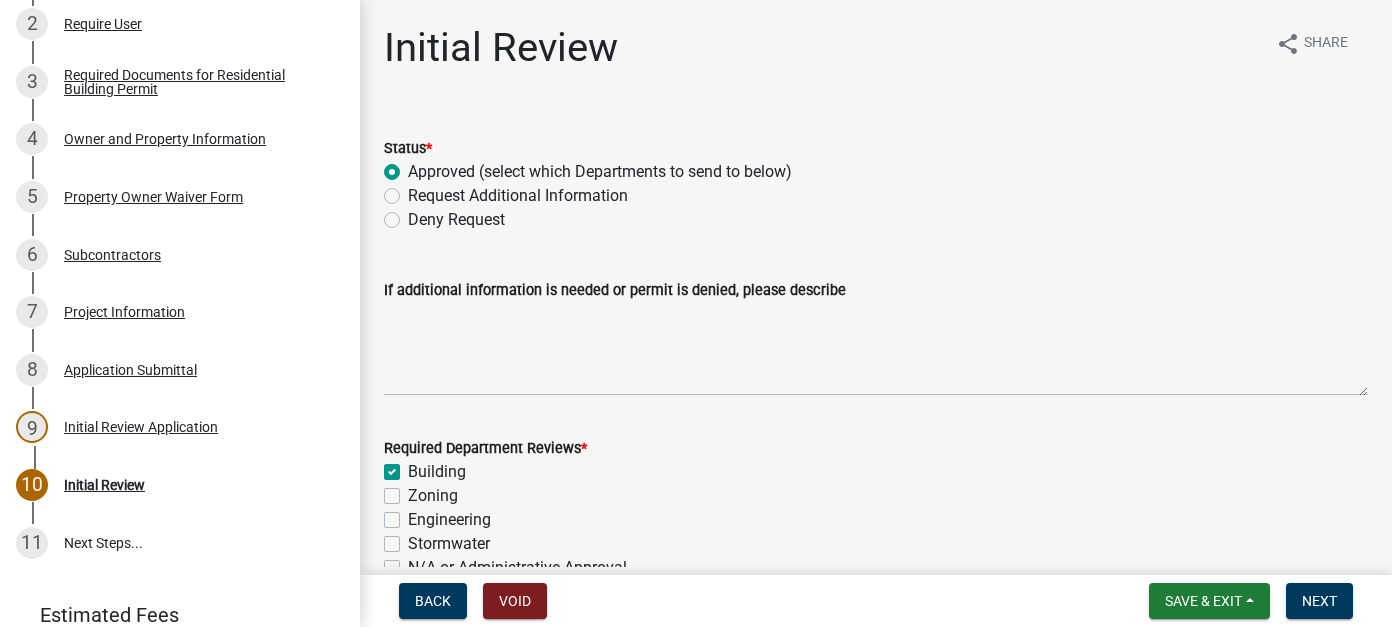 checkbox on "true" 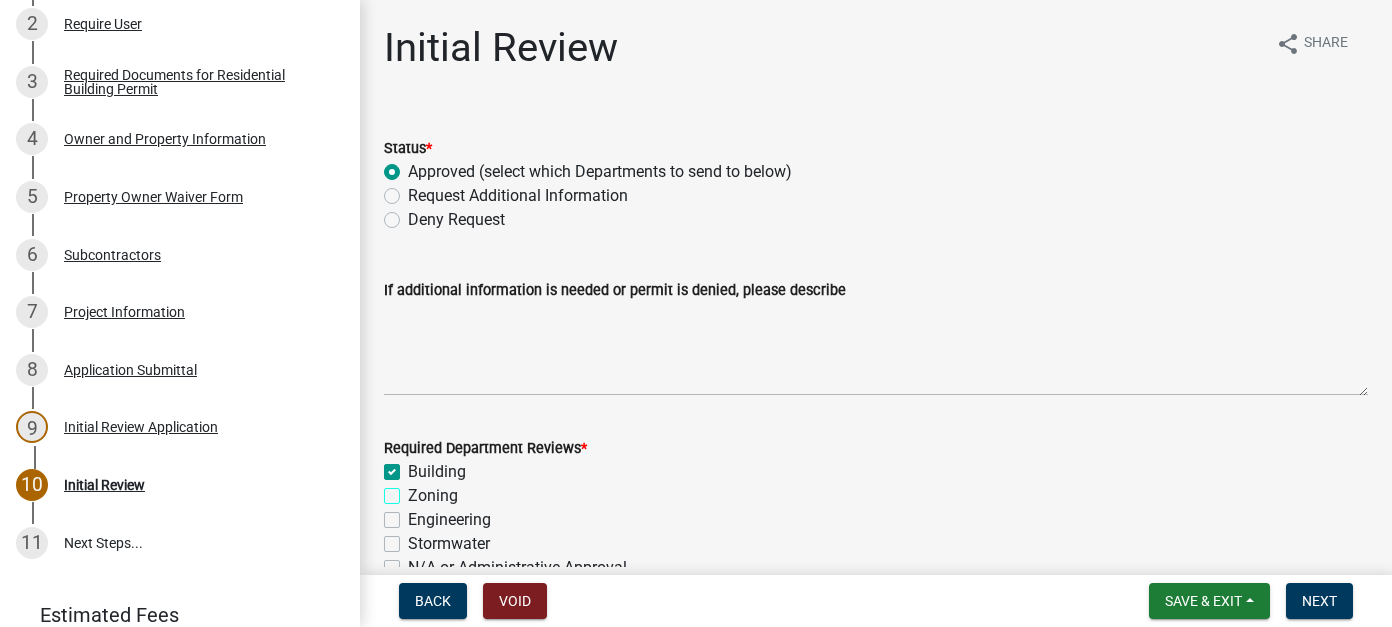 checkbox on "true" 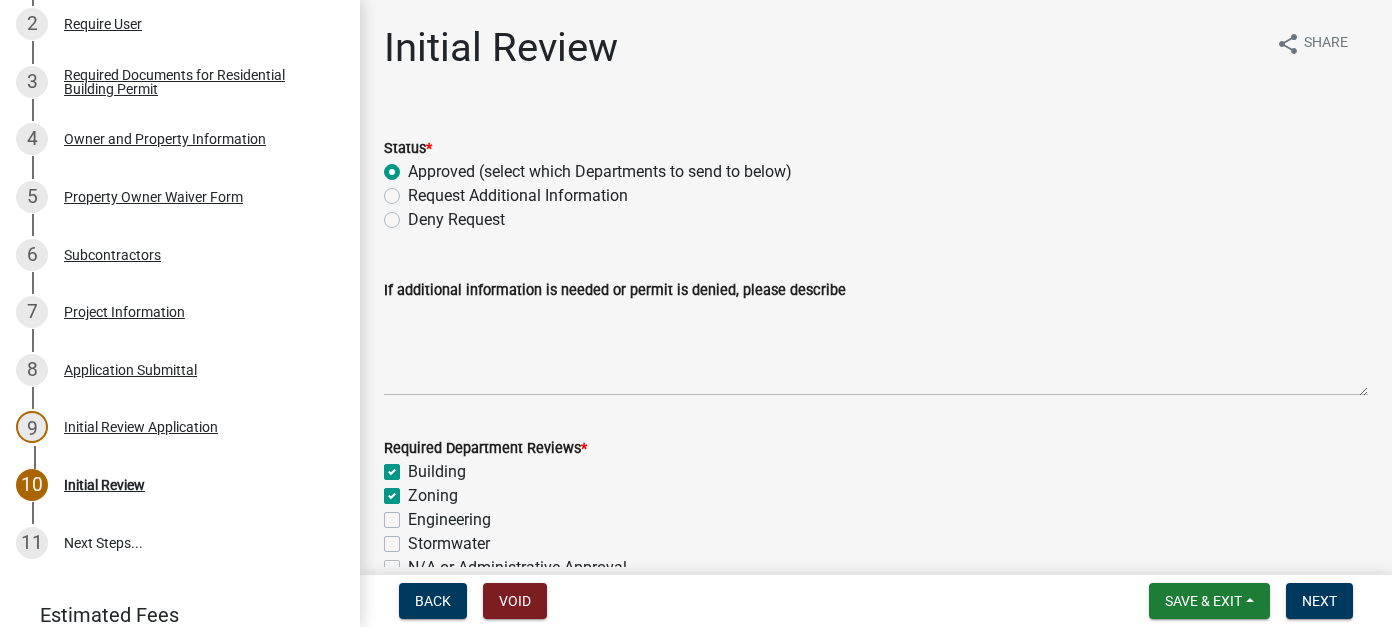 checkbox on "true" 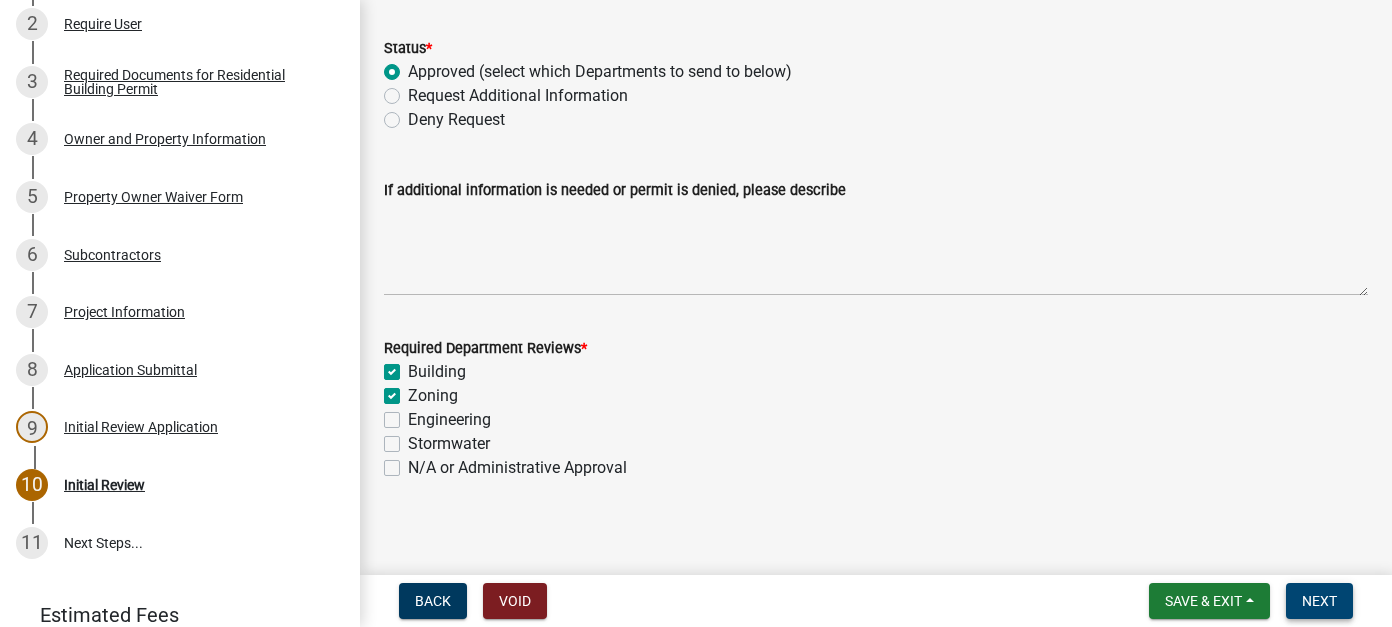 click on "Next" at bounding box center (1319, 601) 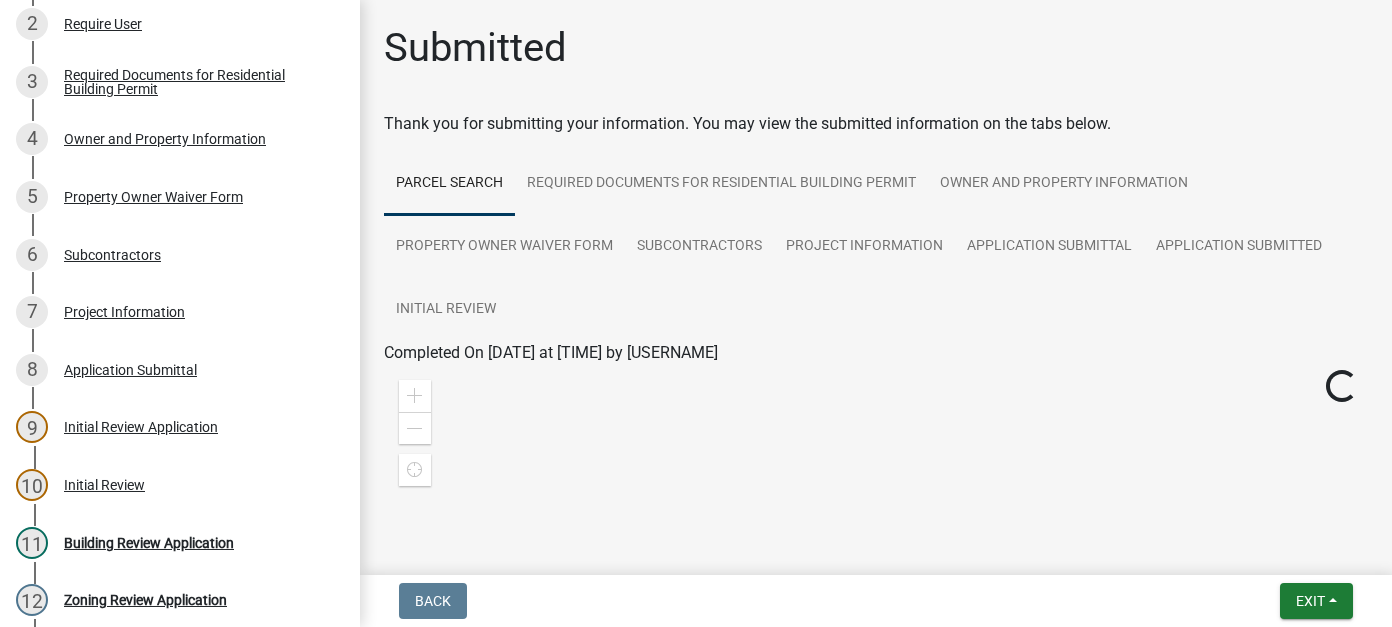 scroll, scrollTop: 587, scrollLeft: 0, axis: vertical 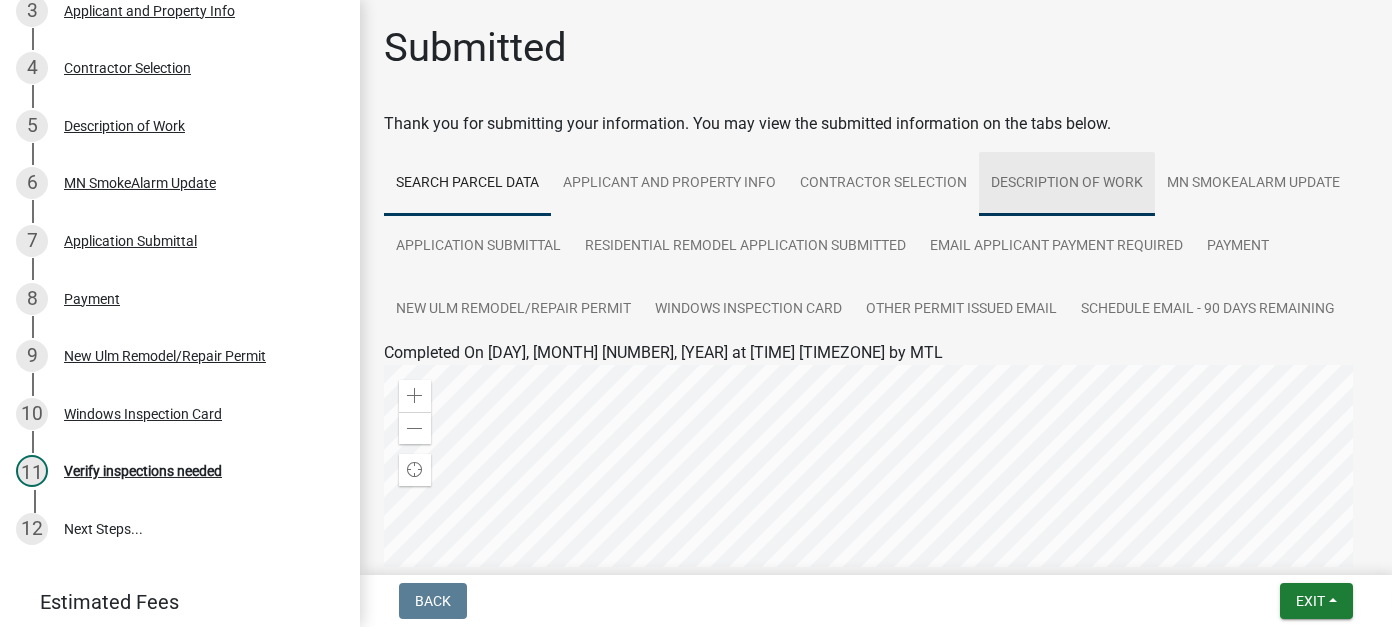 click on "Description of Work" at bounding box center [1067, 184] 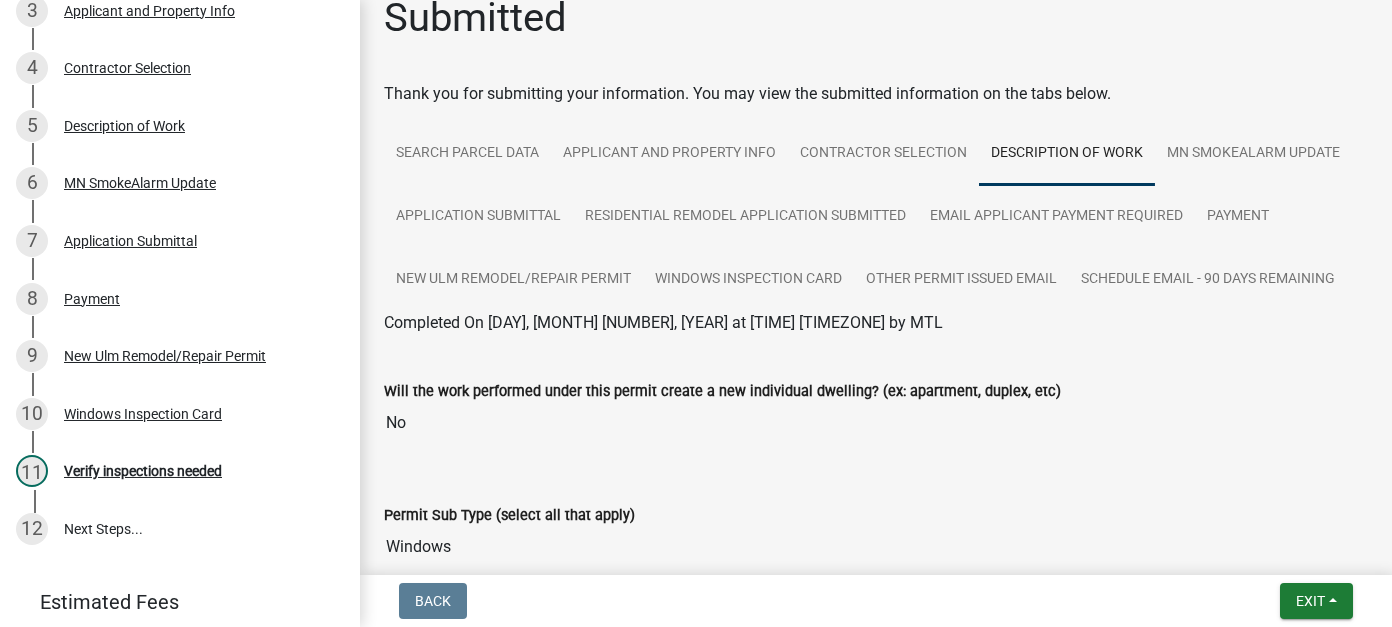 scroll, scrollTop: 0, scrollLeft: 0, axis: both 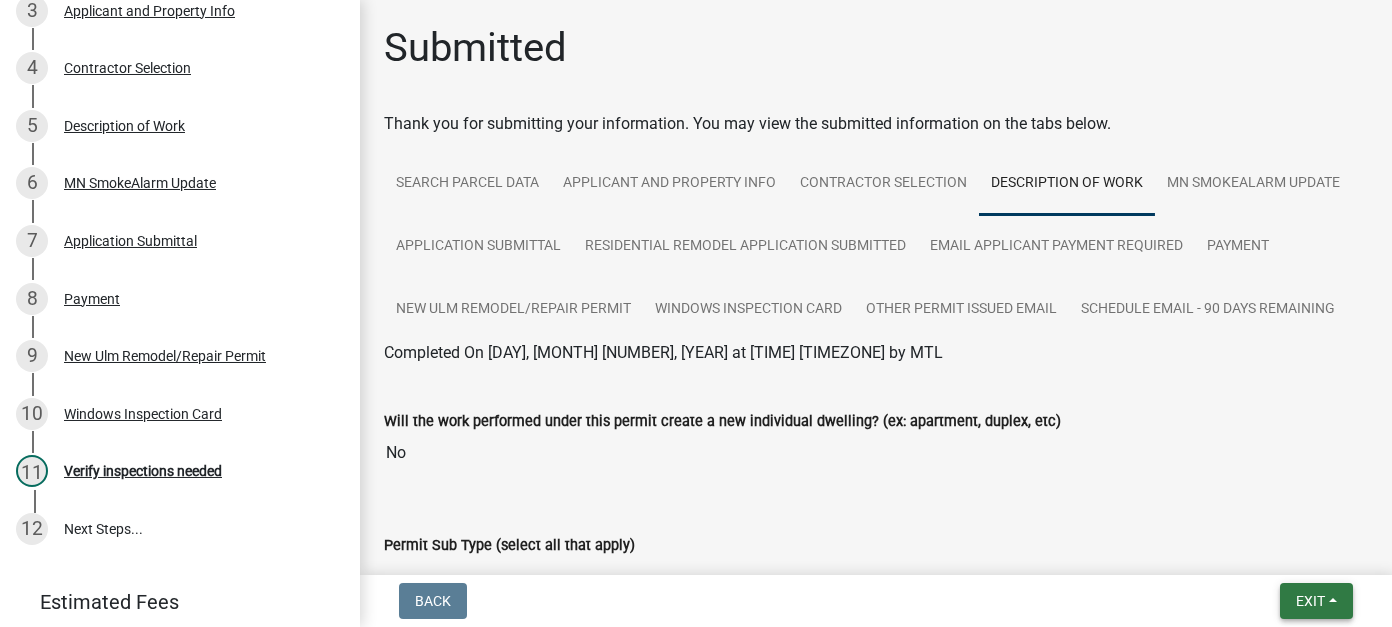 click on "Exit" at bounding box center (1316, 601) 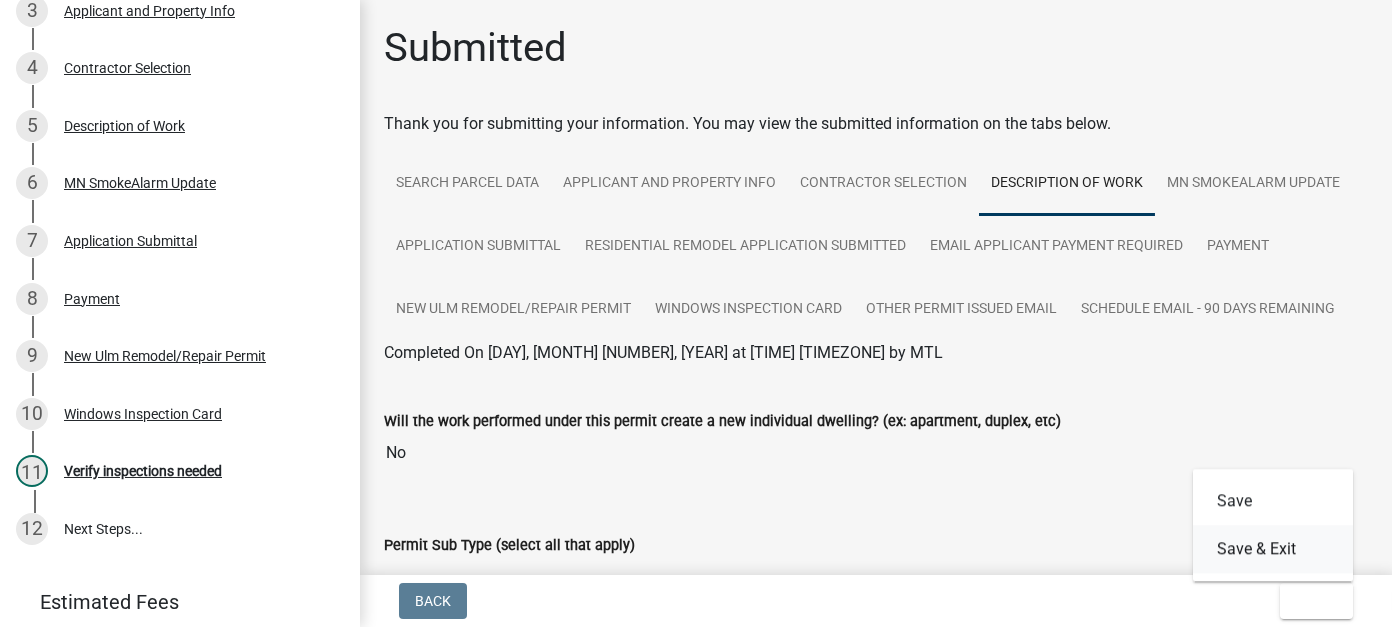 click on "Save & Exit" at bounding box center [1273, 549] 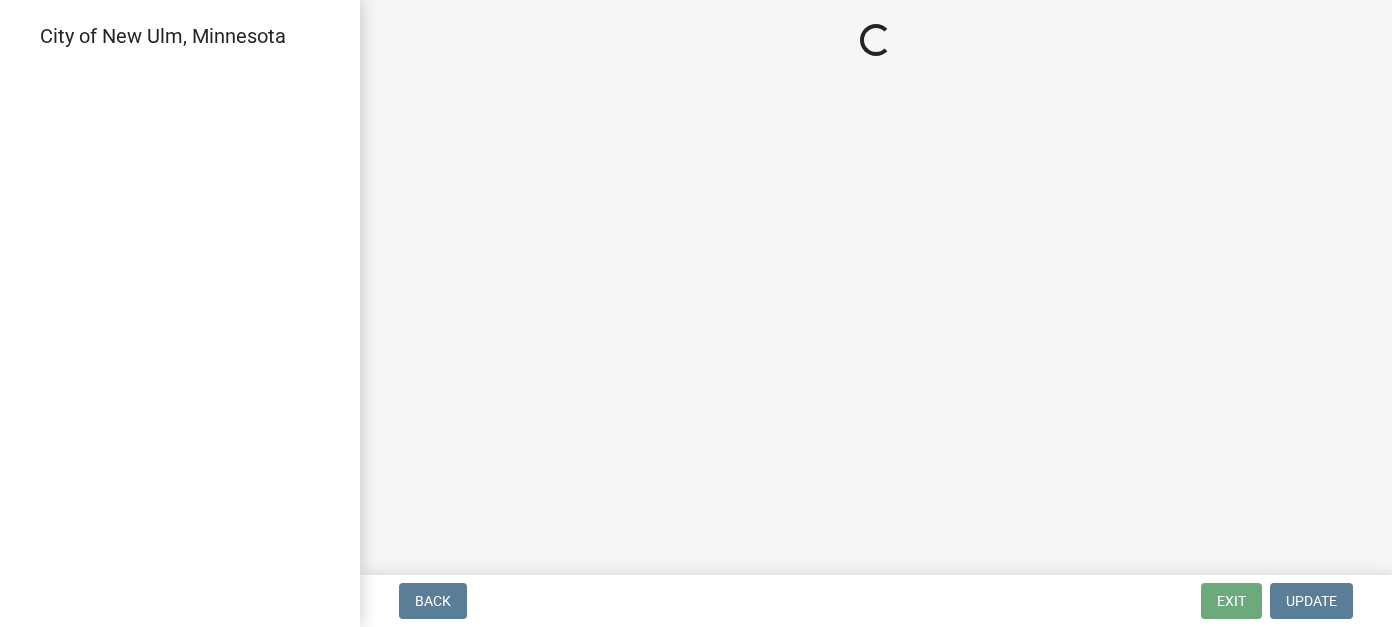 scroll, scrollTop: 0, scrollLeft: 0, axis: both 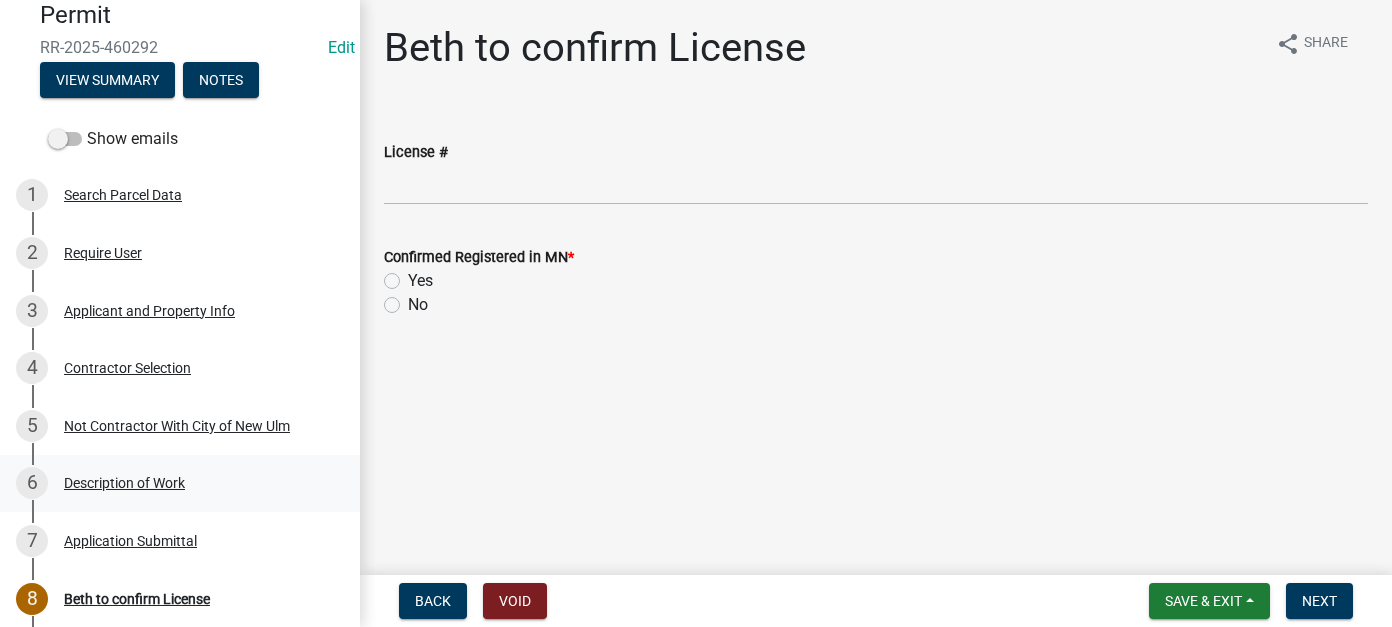 click on "Description of Work" at bounding box center (124, 483) 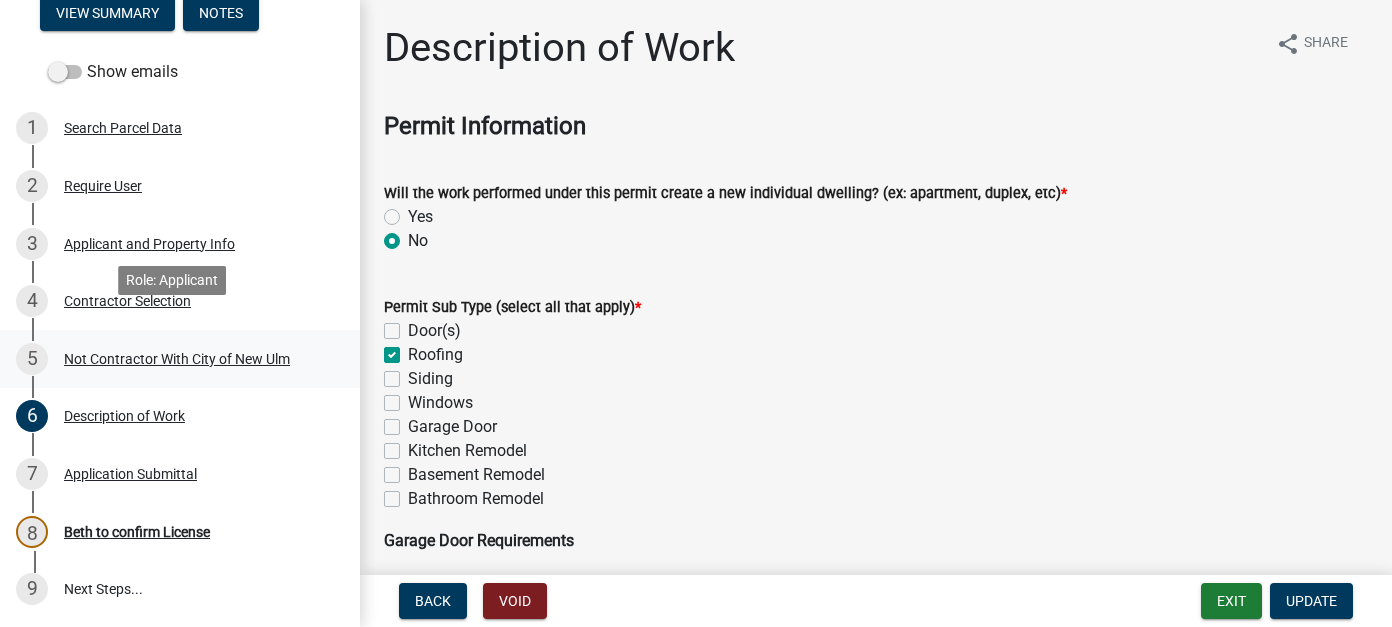 scroll, scrollTop: 200, scrollLeft: 0, axis: vertical 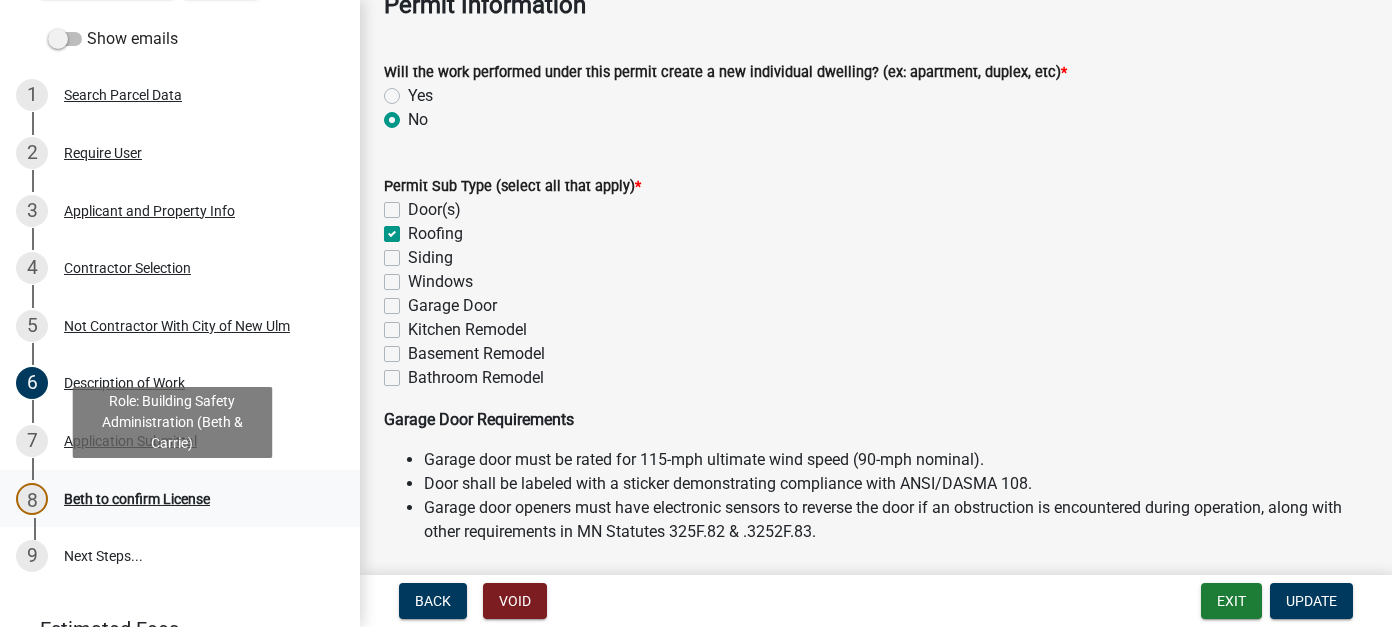 click on "Beth to confirm License" at bounding box center [137, 499] 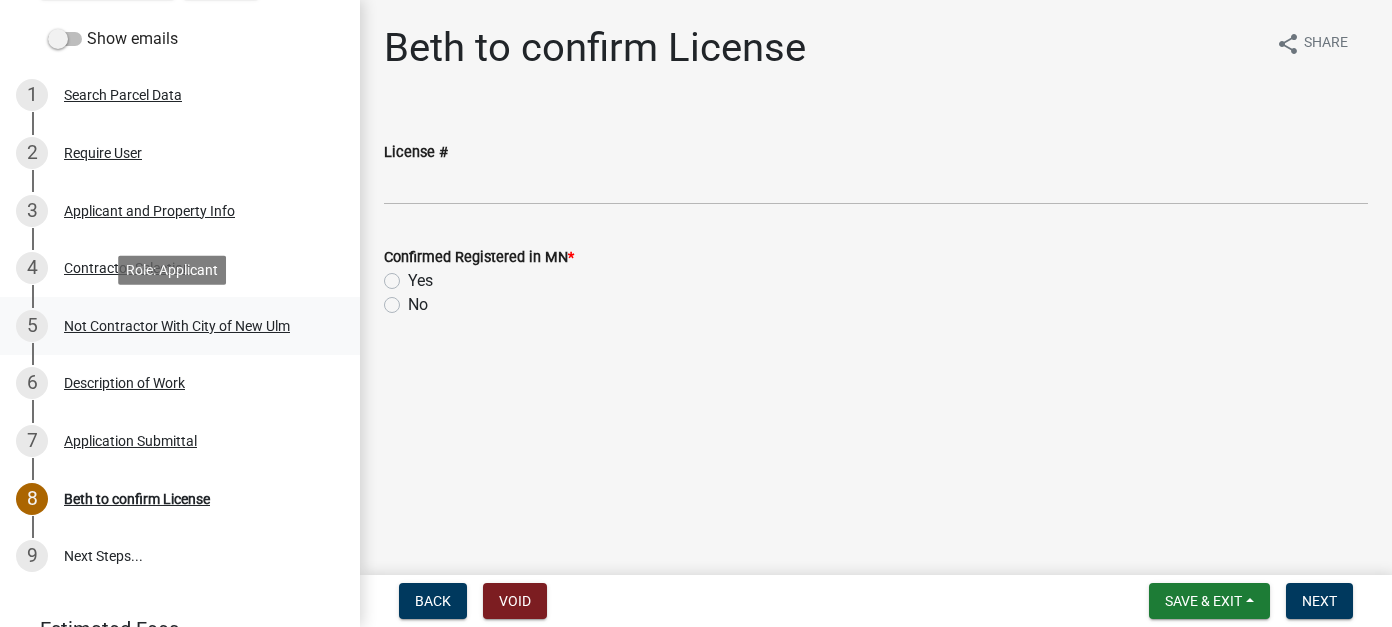click on "Not Contractor With City of New Ulm" at bounding box center (177, 326) 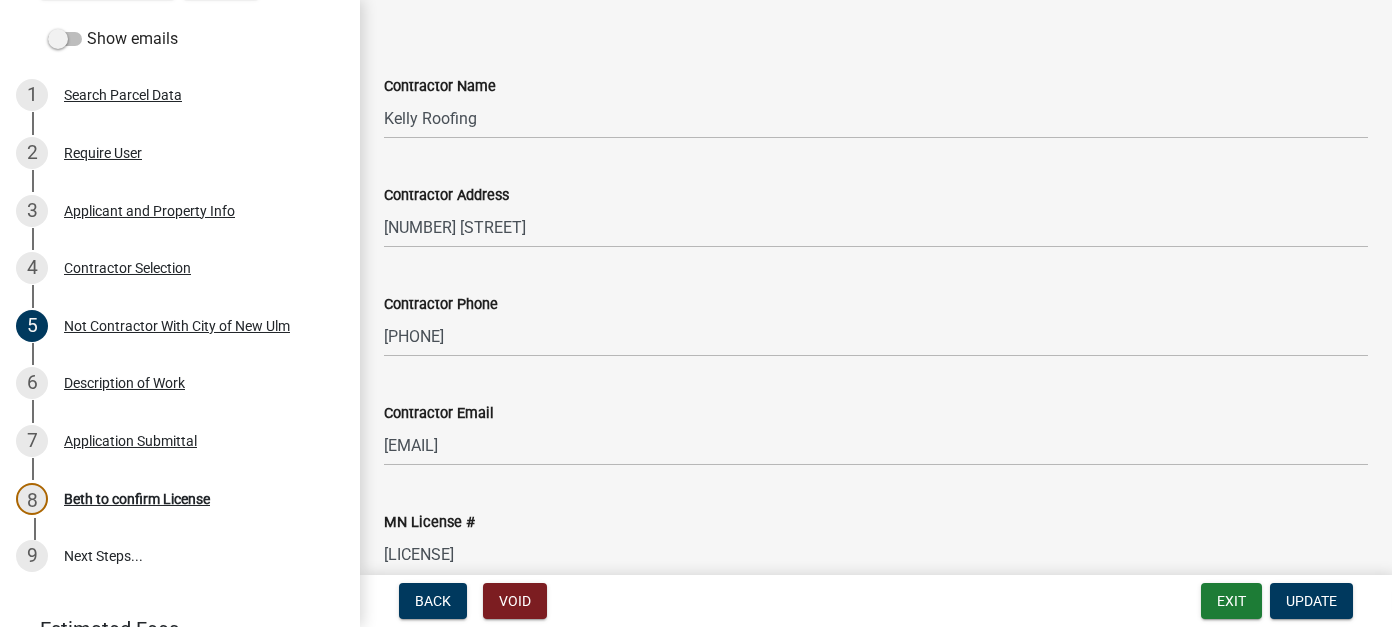 scroll, scrollTop: 400, scrollLeft: 0, axis: vertical 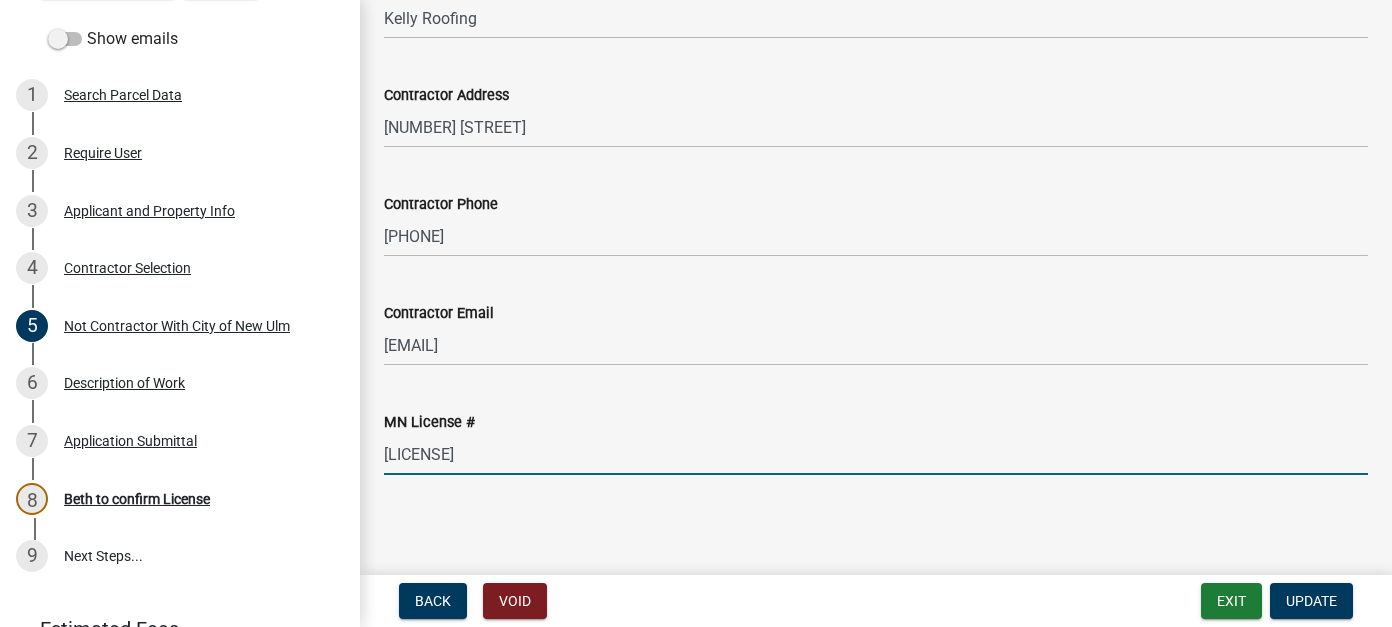 drag, startPoint x: 473, startPoint y: 454, endPoint x: 362, endPoint y: 447, distance: 111.220505 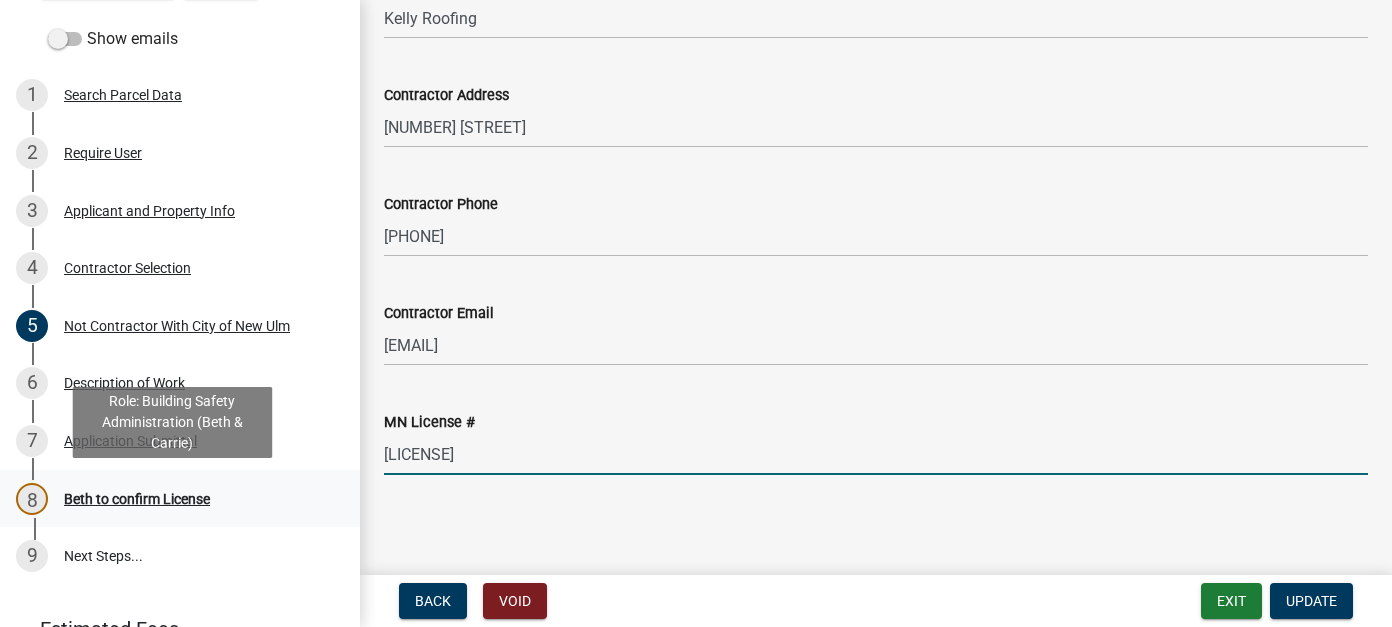 click on "Beth to confirm License" at bounding box center (137, 499) 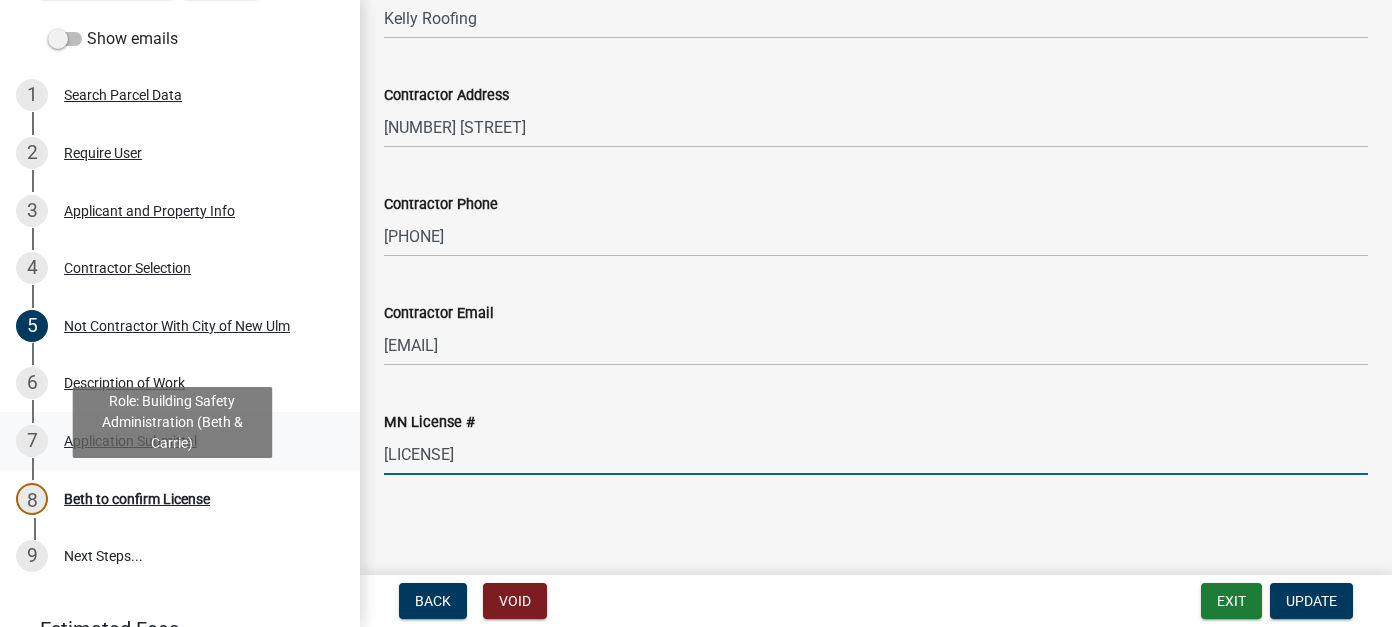 scroll, scrollTop: 0, scrollLeft: 0, axis: both 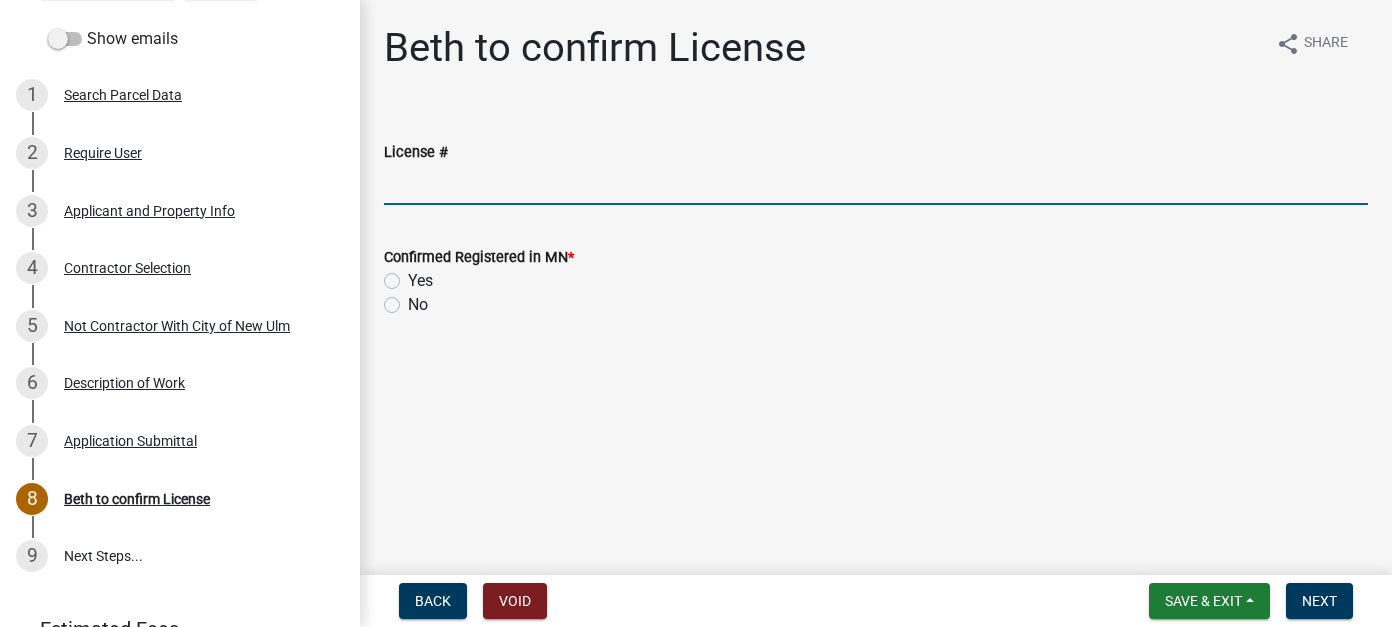 click on "License #" at bounding box center [876, 184] 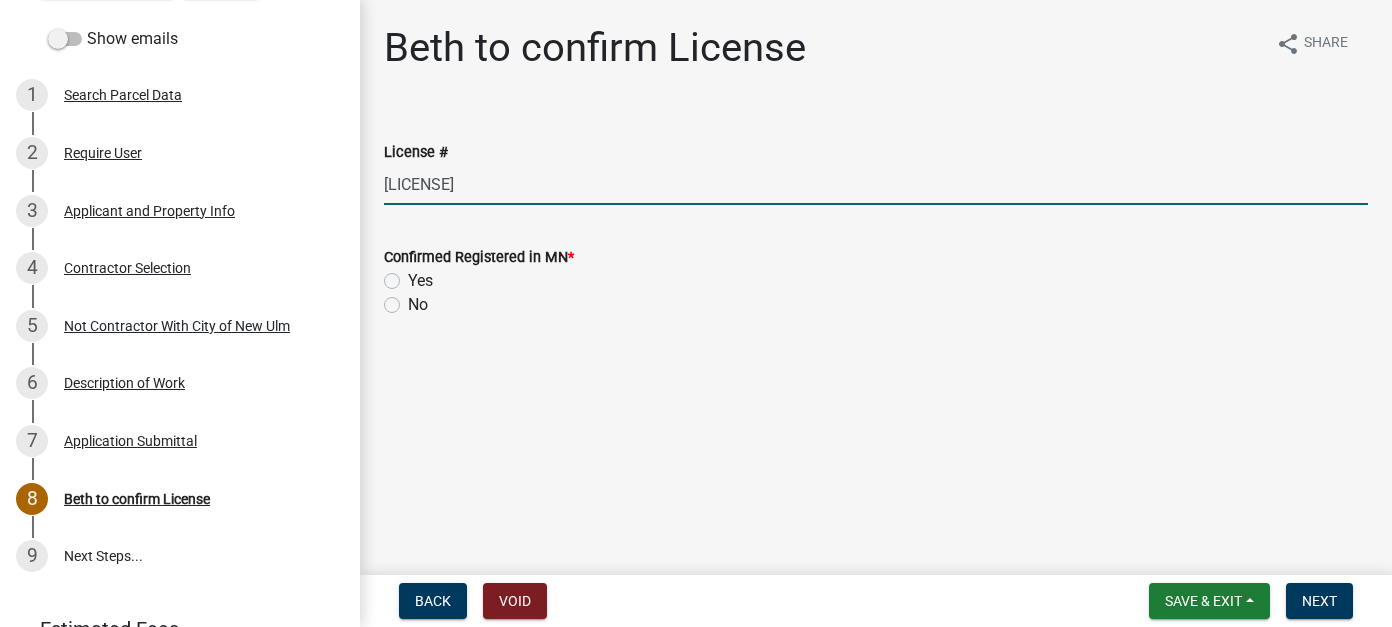 type on "BC680772" 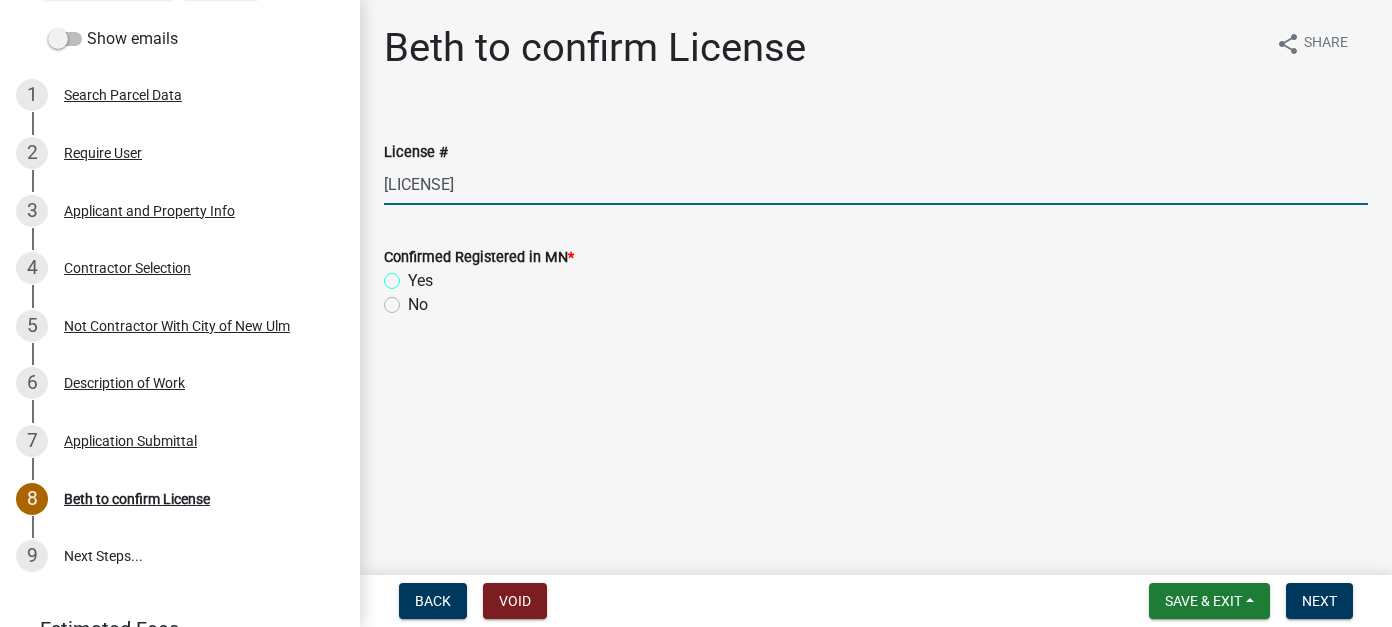 click on "Yes" at bounding box center (414, 275) 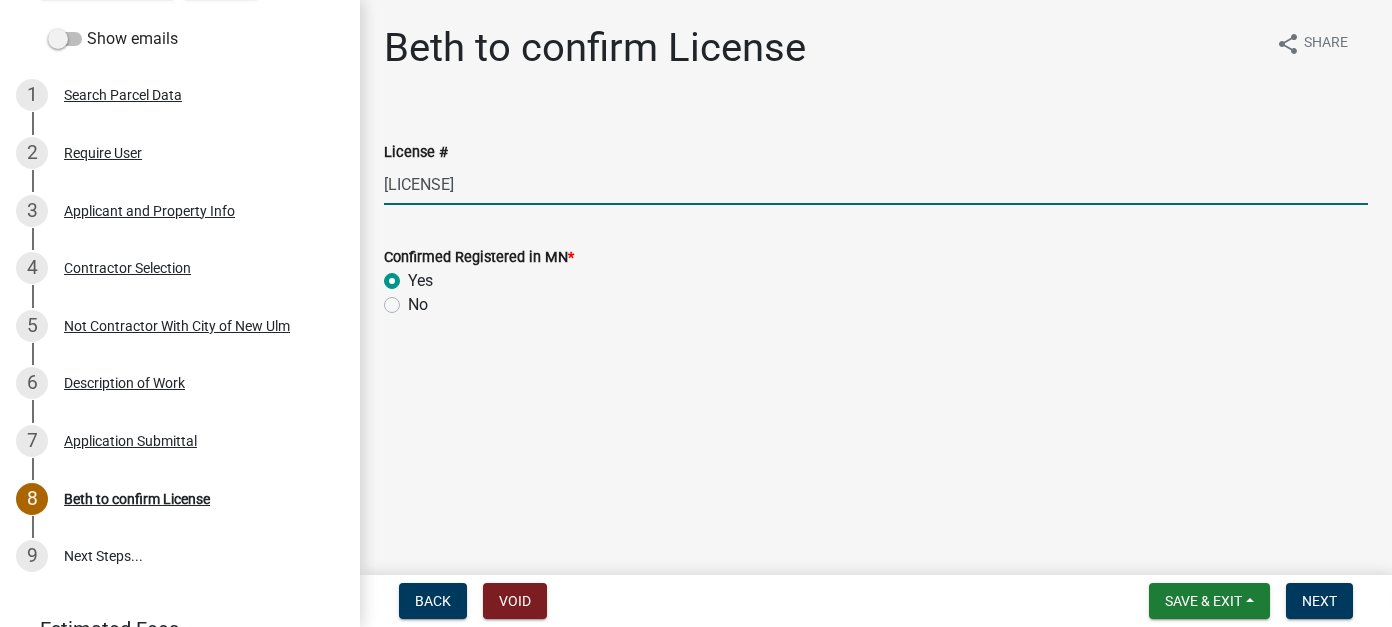 radio on "true" 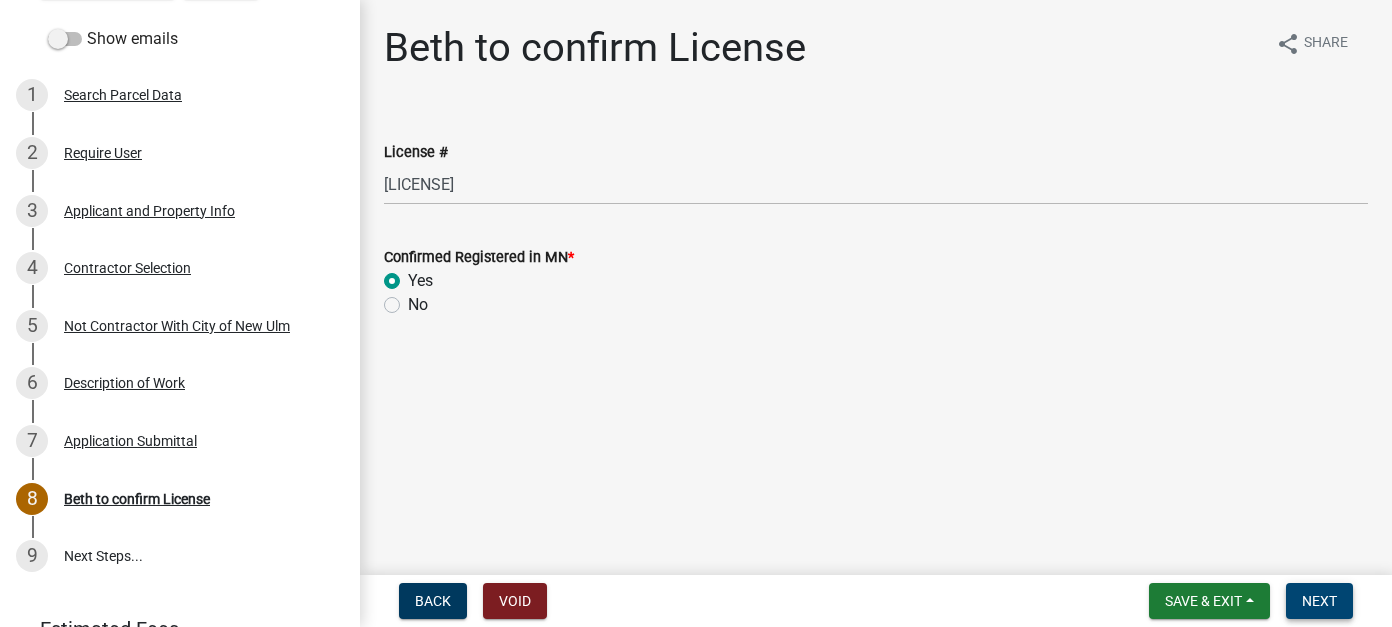 click on "Next" at bounding box center [1319, 601] 